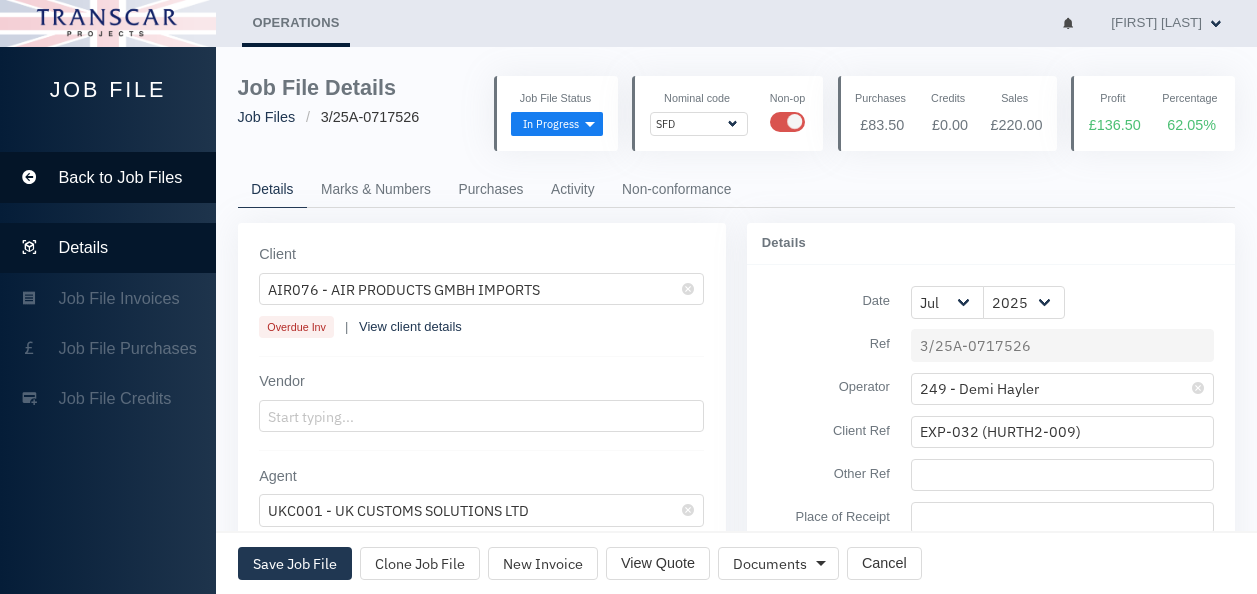 scroll, scrollTop: 0, scrollLeft: 0, axis: both 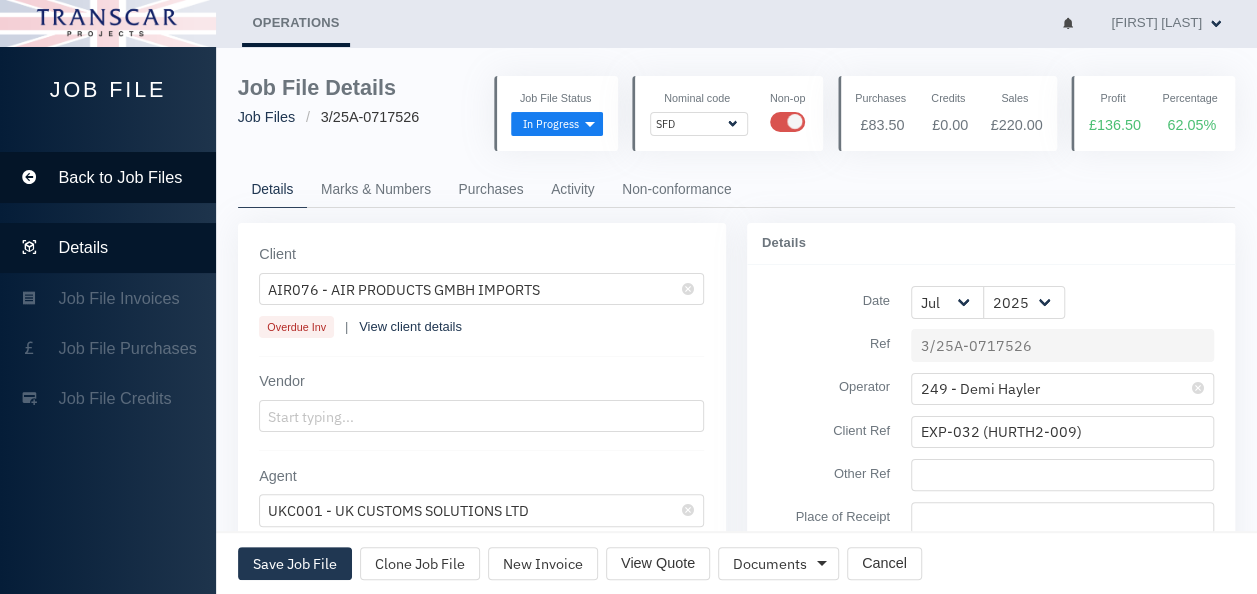 click on "Back to Job Files" at bounding box center [121, 178] 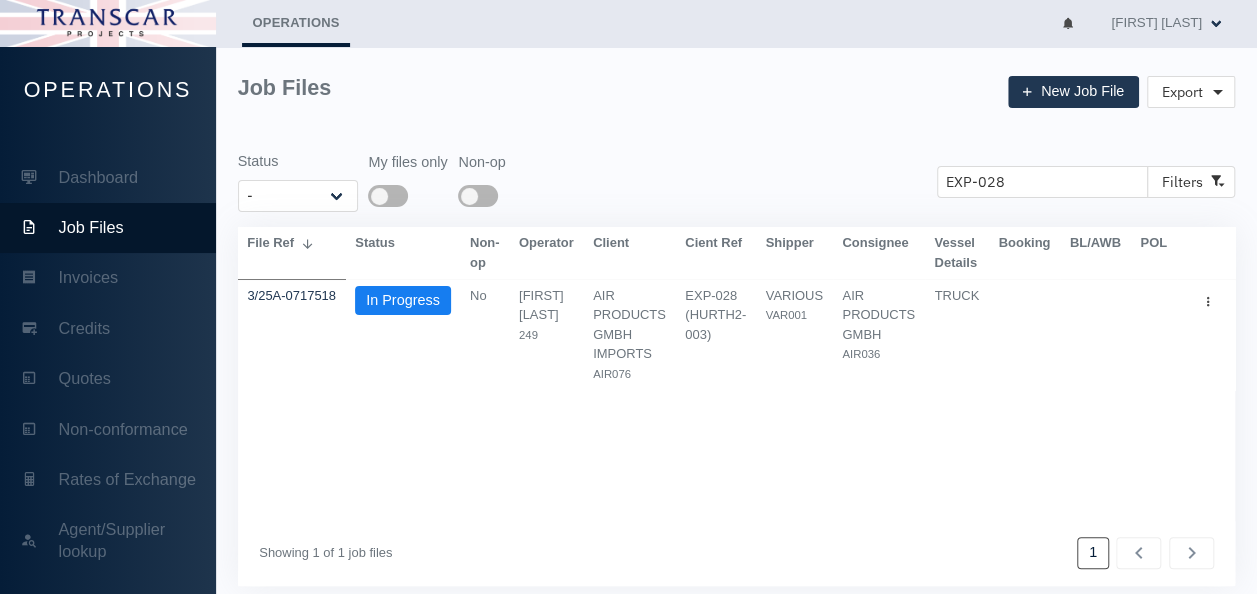 click on "Dashboard" at bounding box center (108, 177) 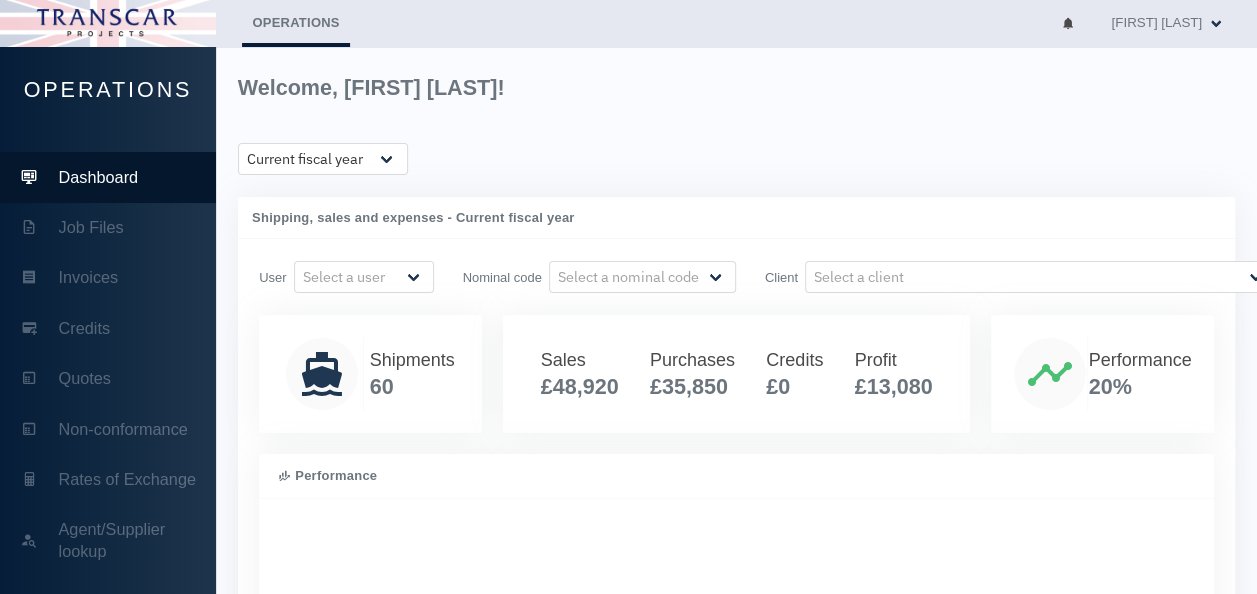 scroll, scrollTop: 999600, scrollLeft: 999598, axis: both 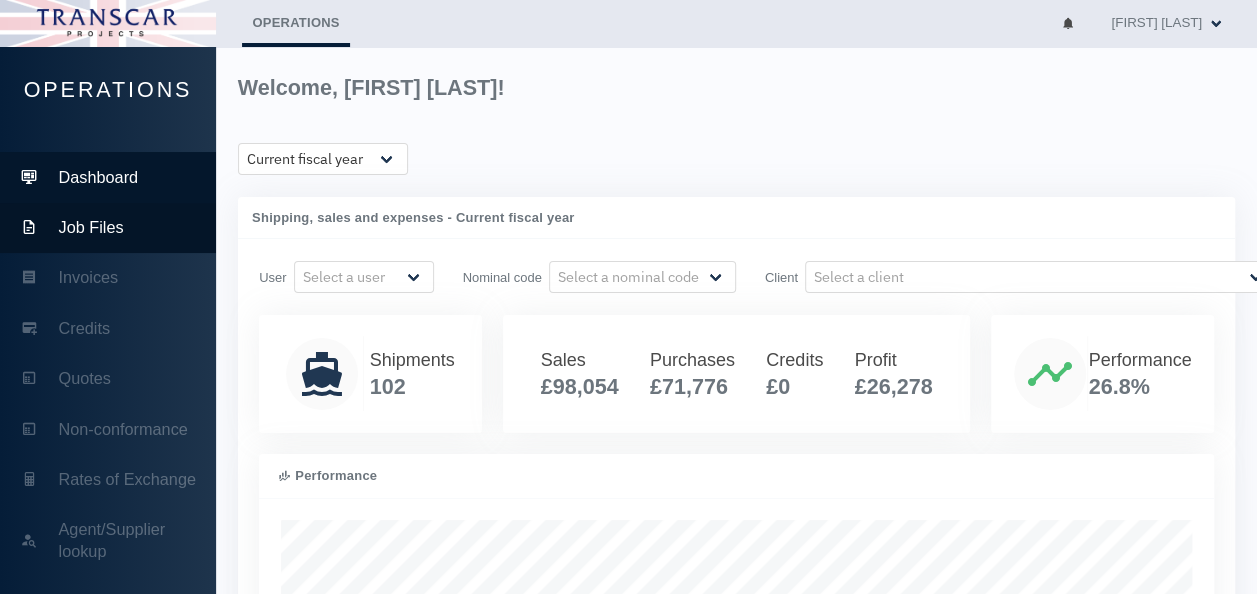 click on "Job Files" at bounding box center [108, 228] 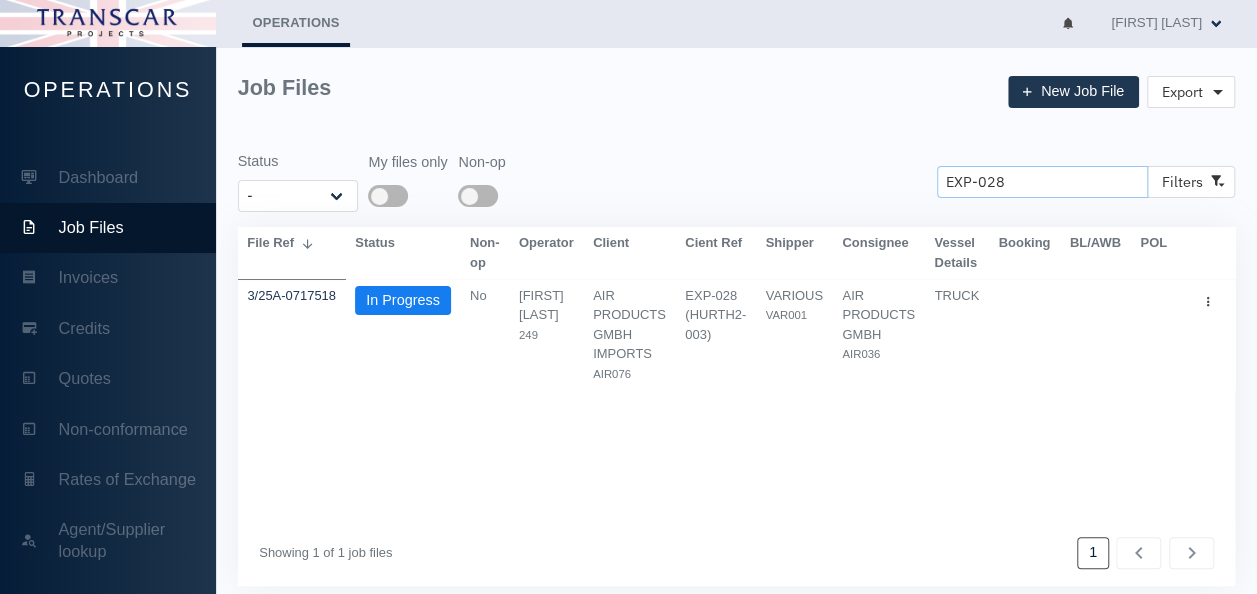 drag, startPoint x: 1026, startPoint y: 189, endPoint x: 858, endPoint y: 198, distance: 168.2409 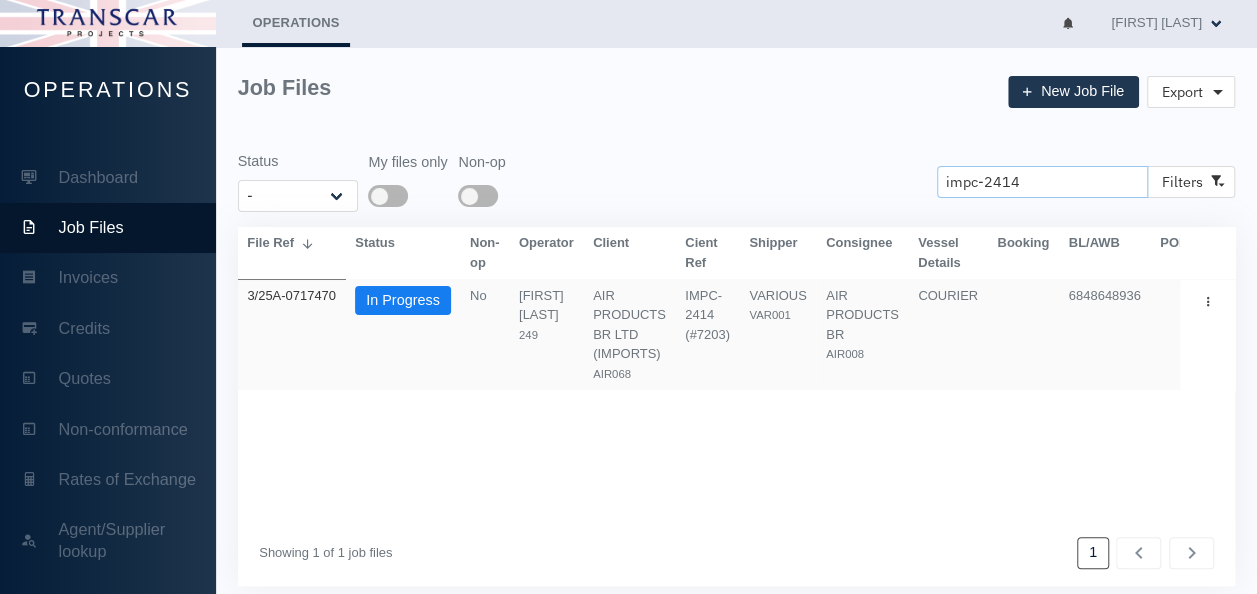 type on "impc-2414" 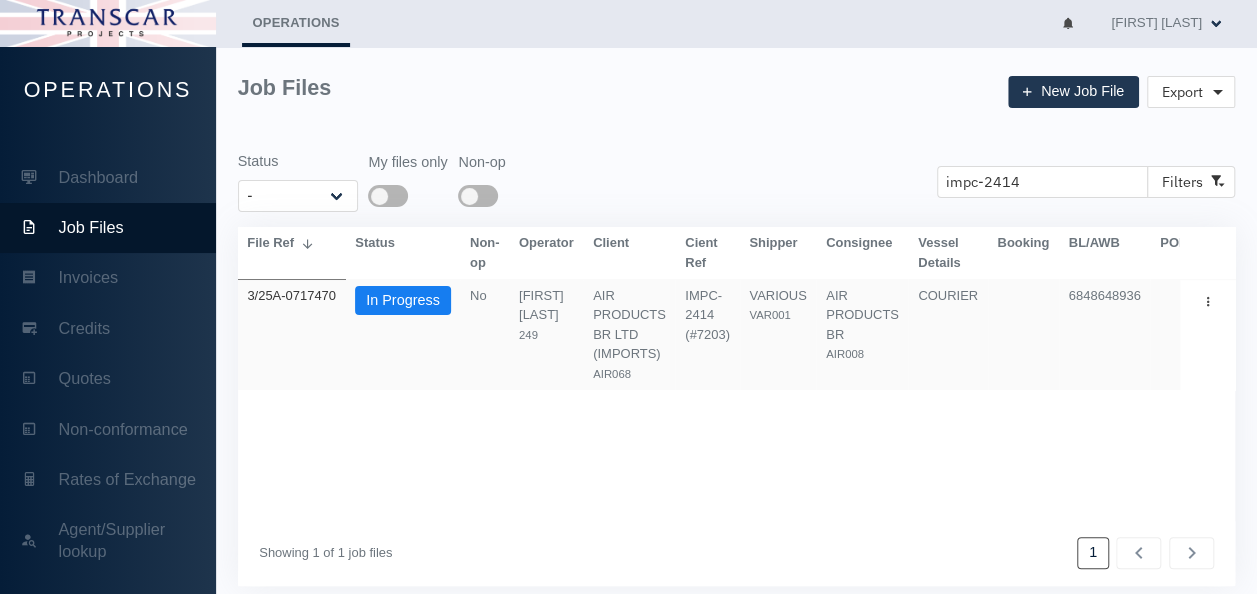click on "3/25A-0717470" at bounding box center (291, 295) 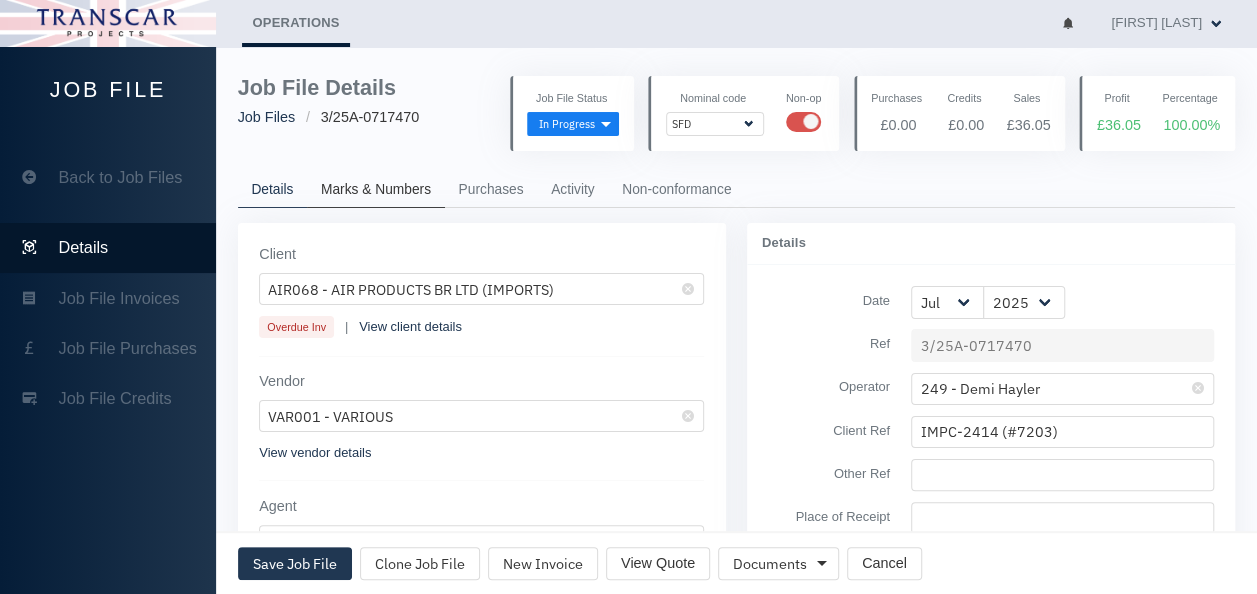 click on "Marks & Numbers" at bounding box center (376, 190) 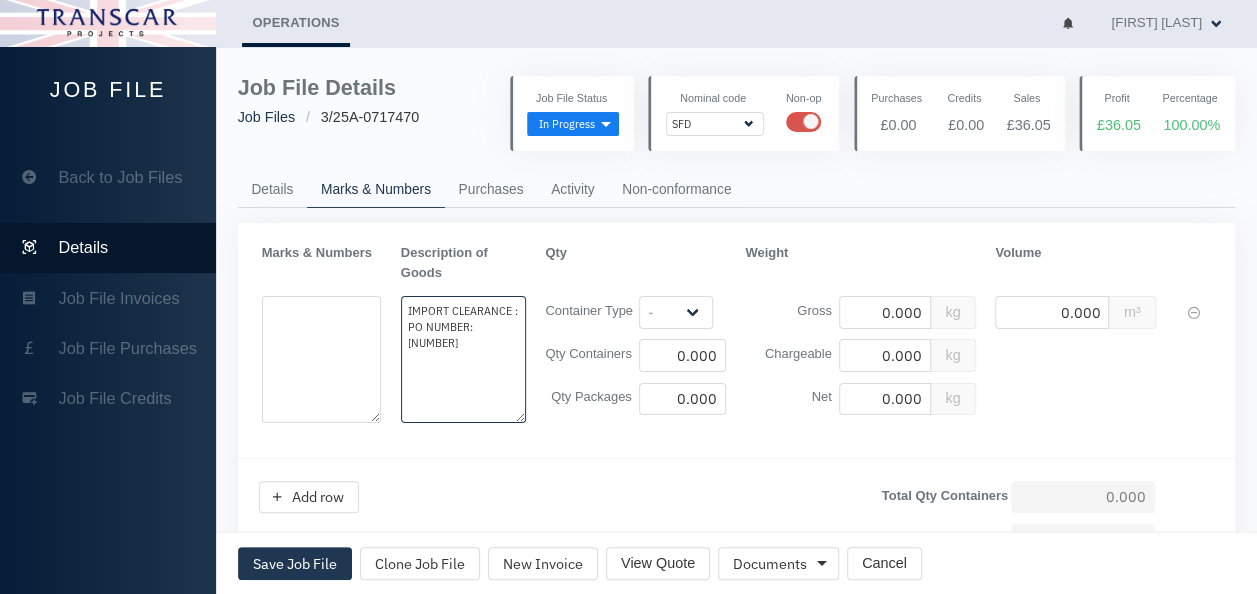 click on "IMPORT CLEARANCE :
PO NUMBER:  [NUMBER]" at bounding box center [322, 359] 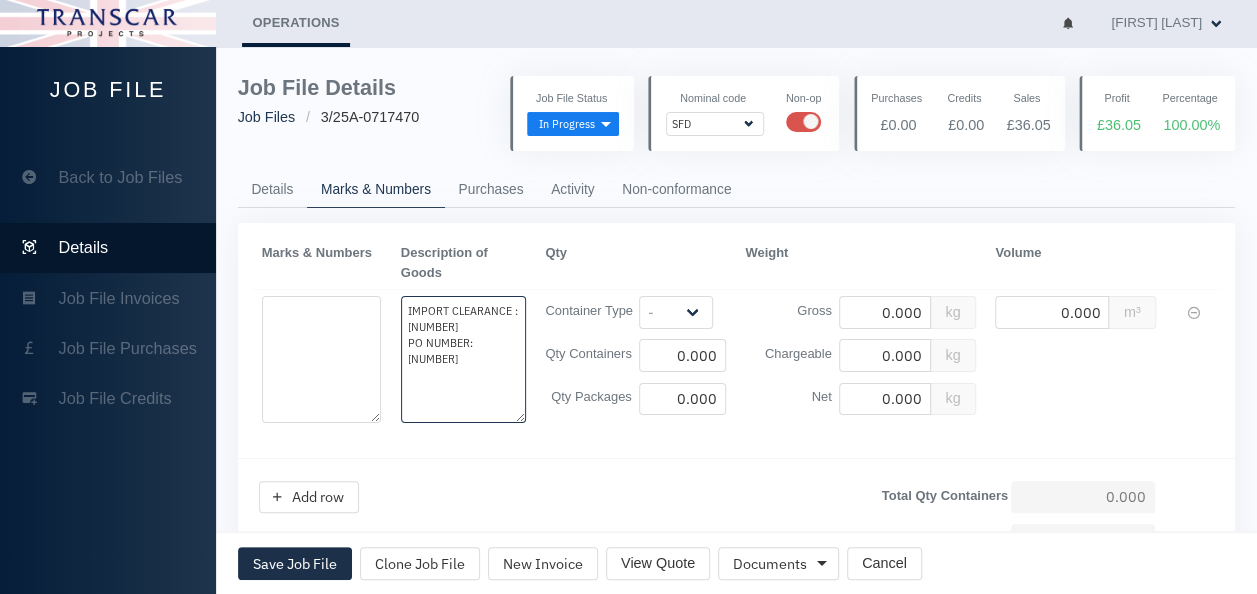 type on "IMPORT CLEARANCE : [NUMBER]
PO NUMBER:  [NUMBER]" 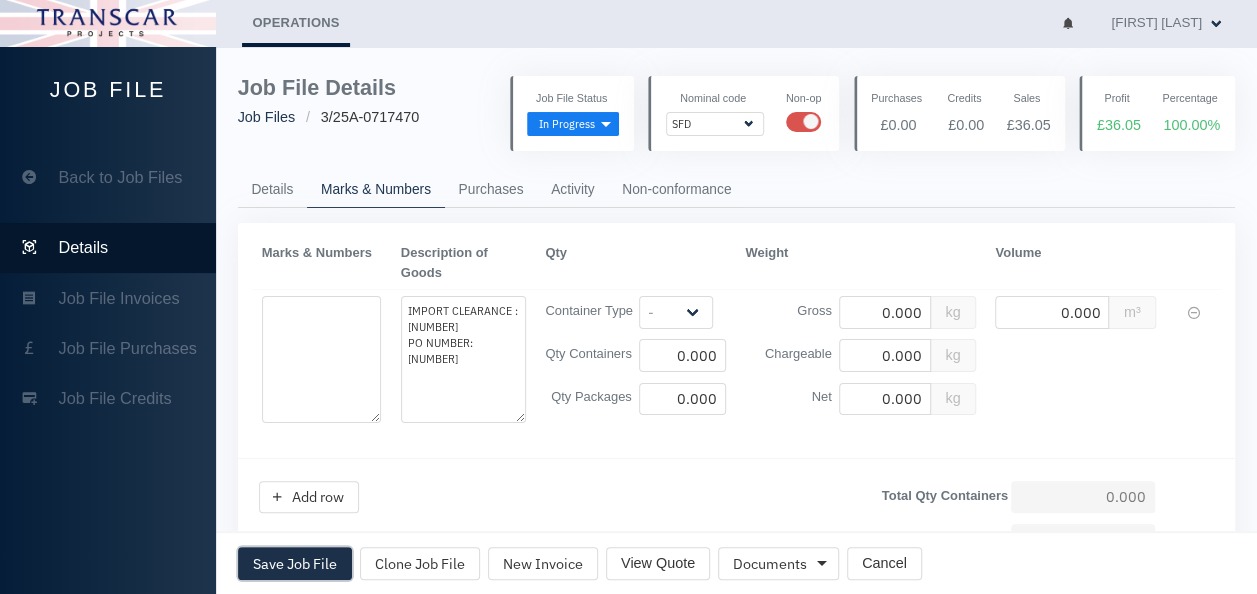 click on "Save Job File" at bounding box center [295, 564] 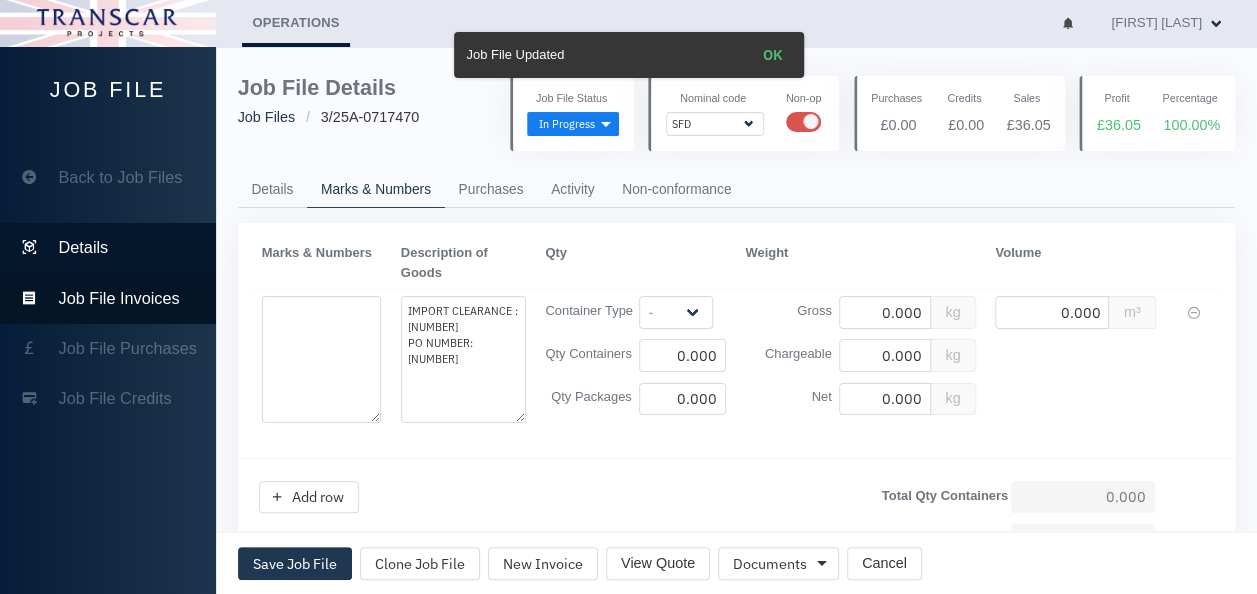 click on "Job File Invoices" at bounding box center (119, 299) 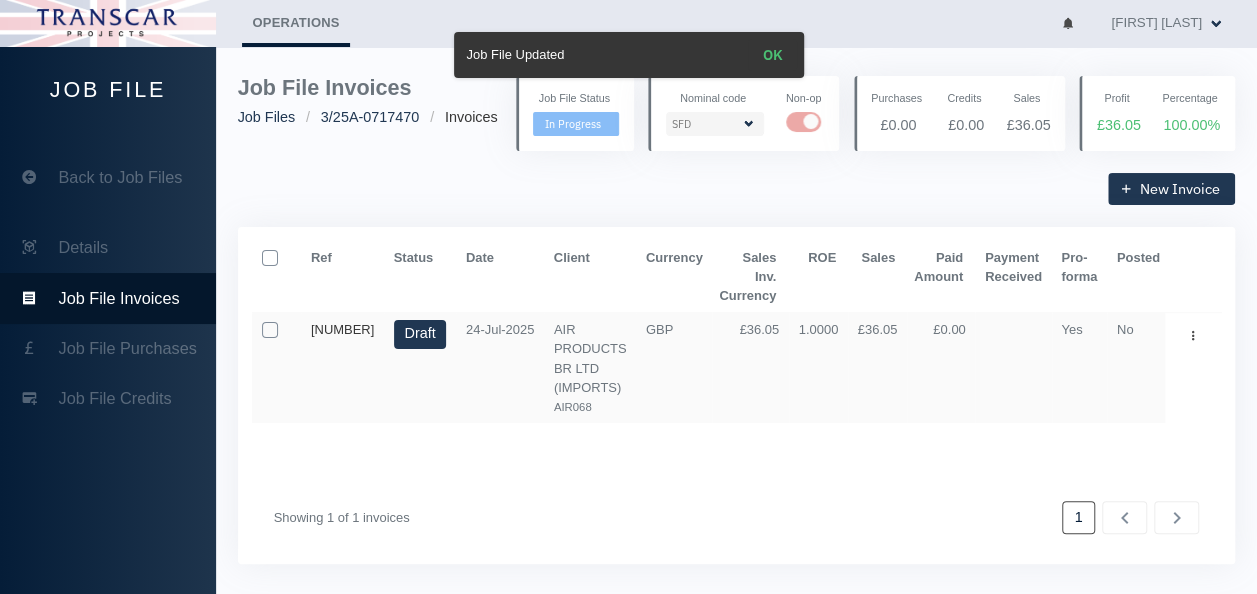 click on "[NUMBER]" at bounding box center (342, 329) 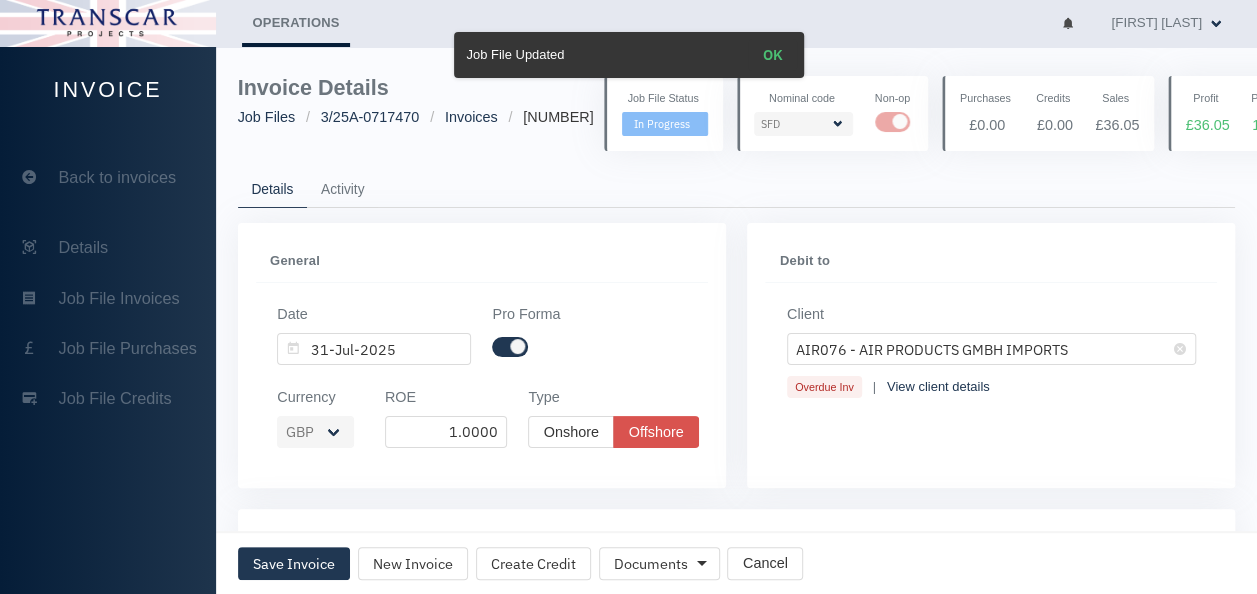 click on "General" at bounding box center [482, 261] 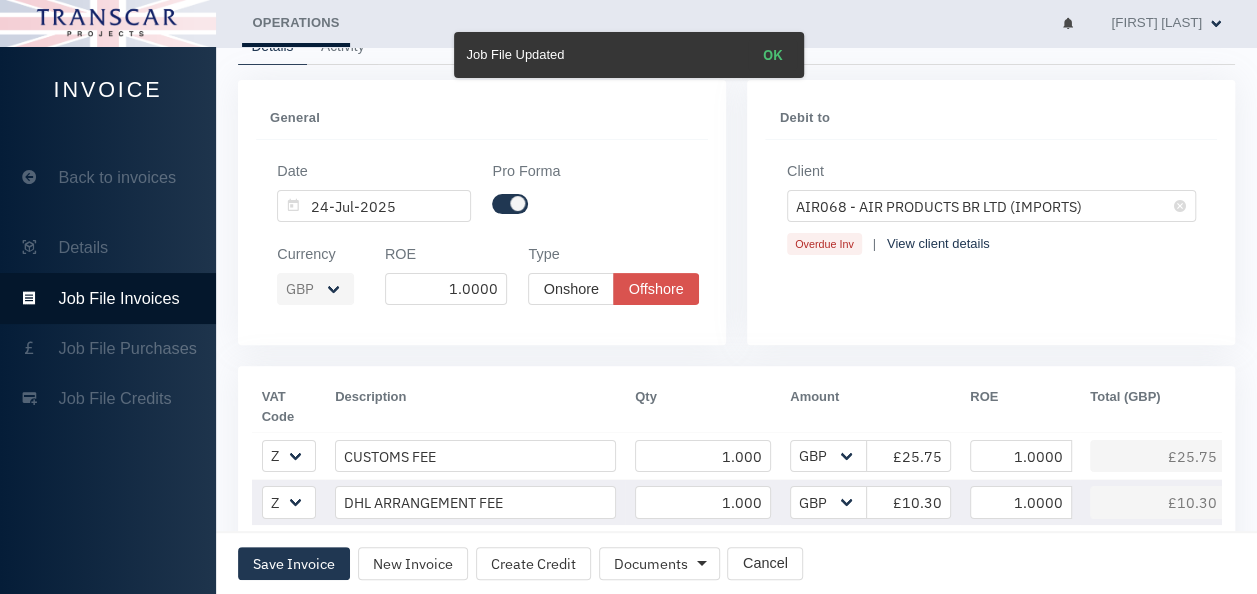 scroll, scrollTop: 160, scrollLeft: 0, axis: vertical 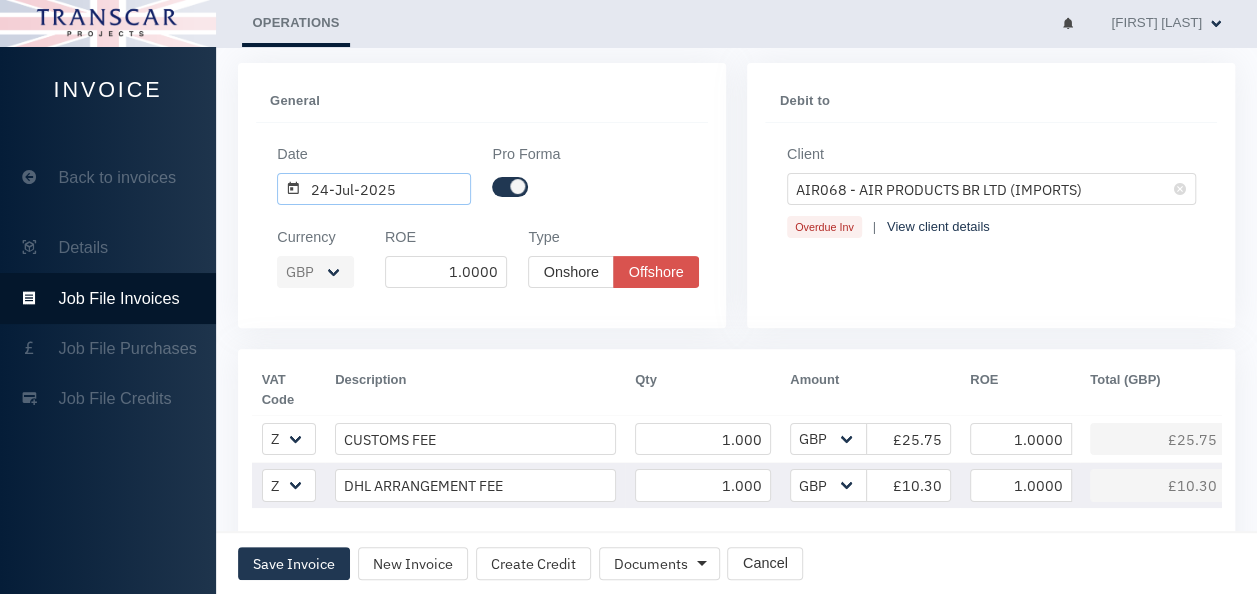 click on "24-Jul-2025" at bounding box center [374, 189] 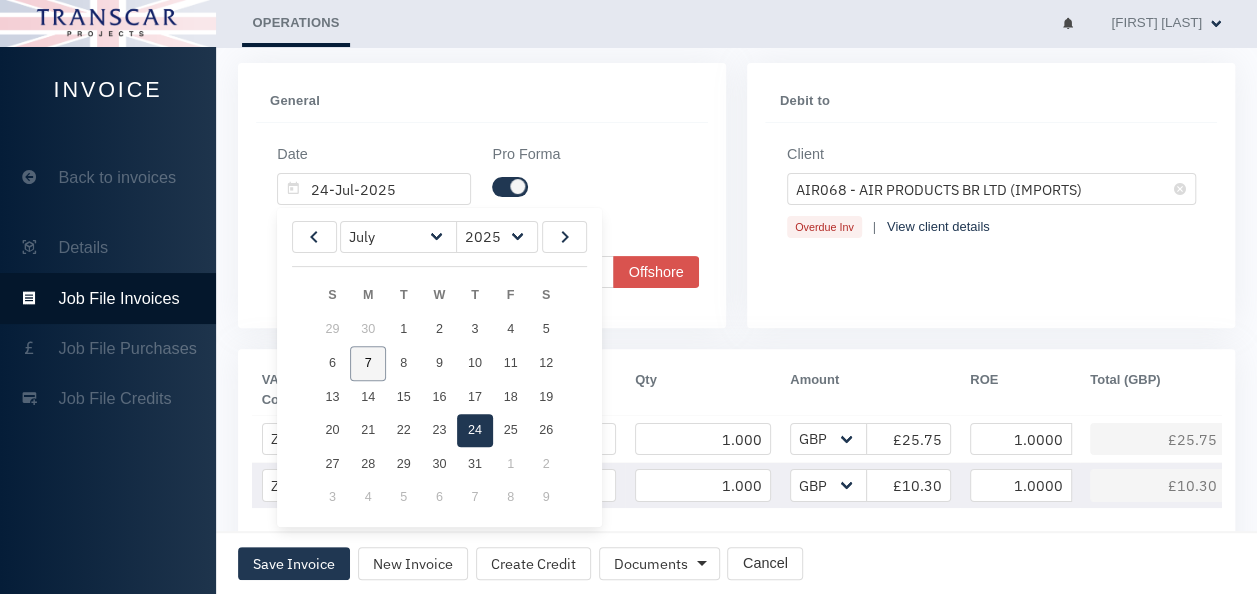 click on "7" at bounding box center [368, 363] 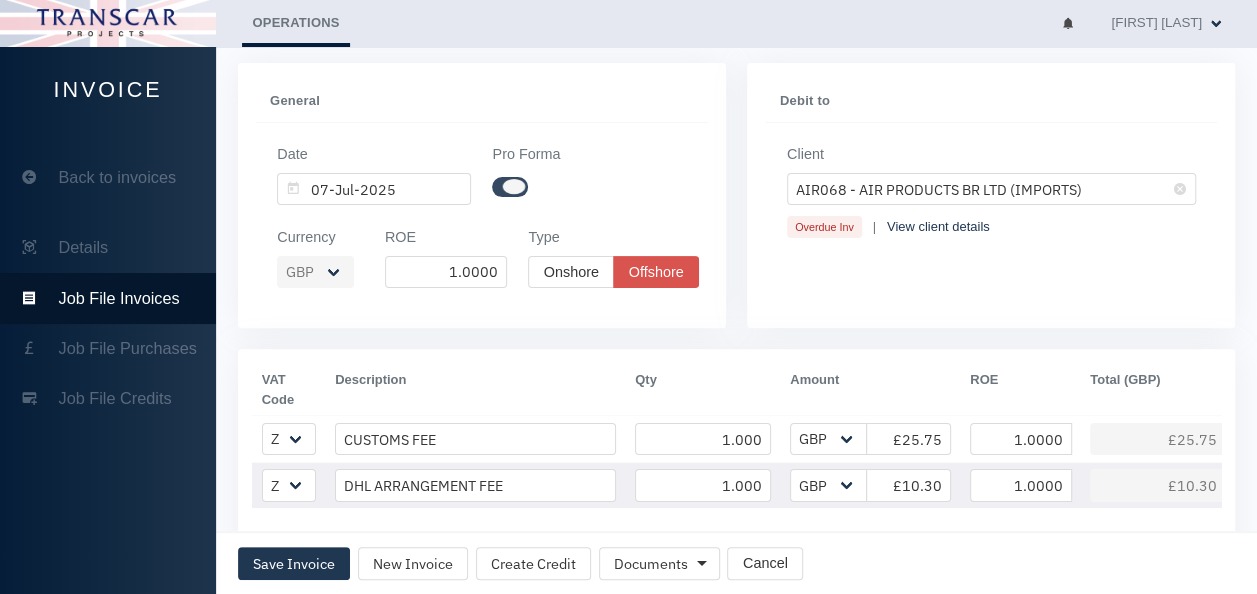 click at bounding box center [510, 187] 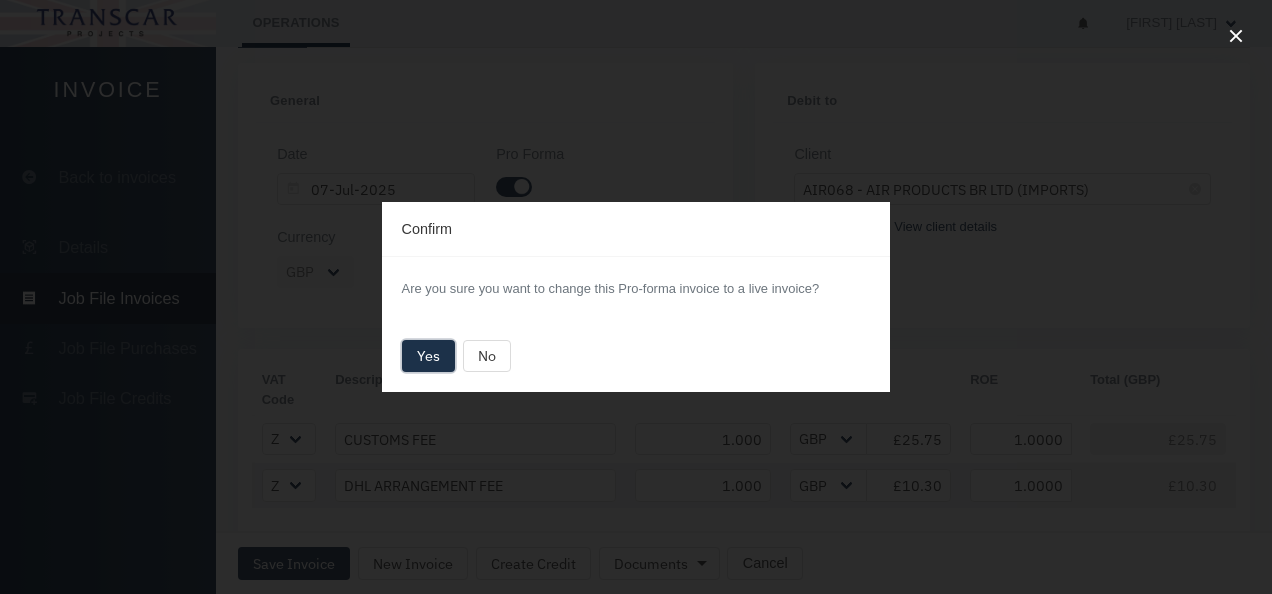 click on "Yes" at bounding box center [429, 356] 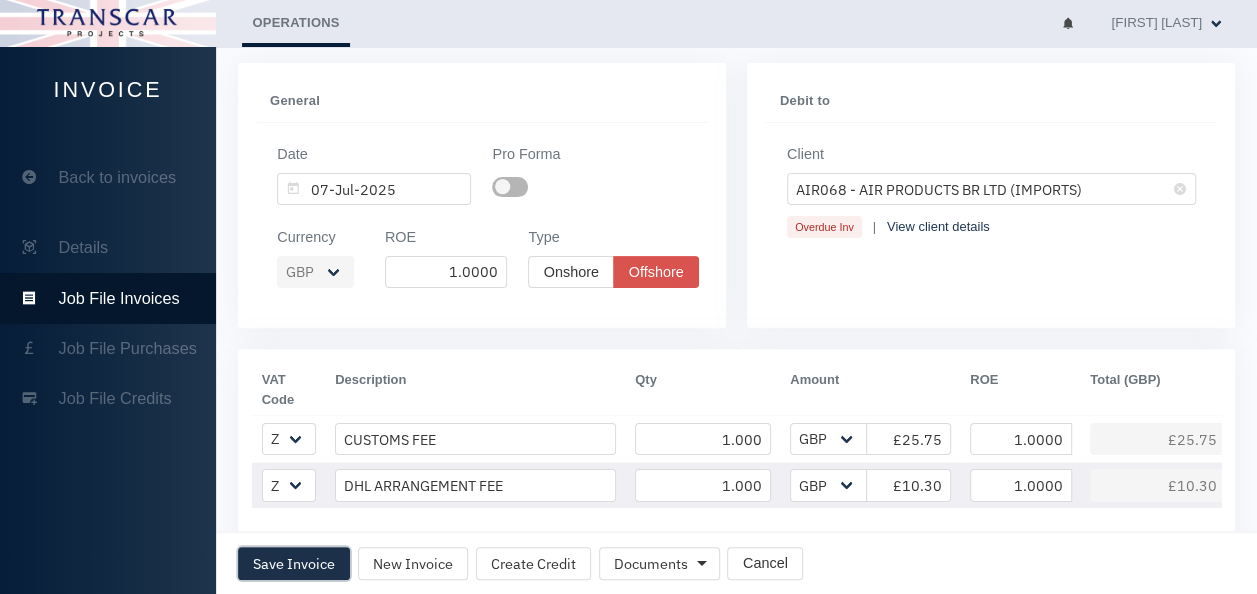 click on "Save Invoice" at bounding box center (294, 563) 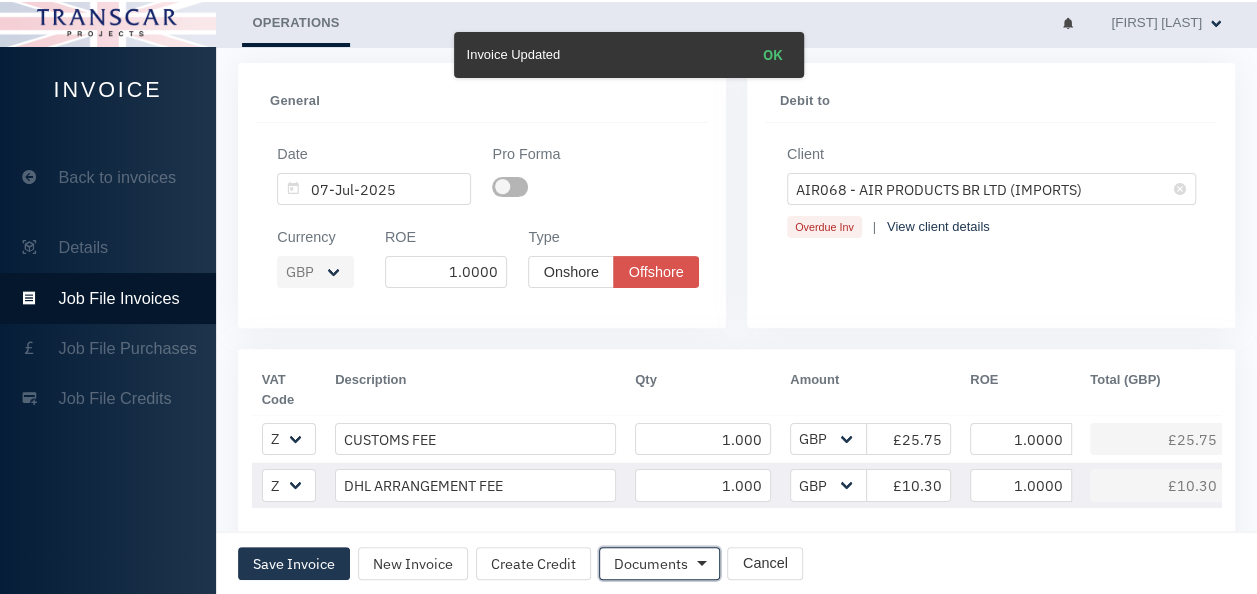 click on "Documents" at bounding box center [651, 564] 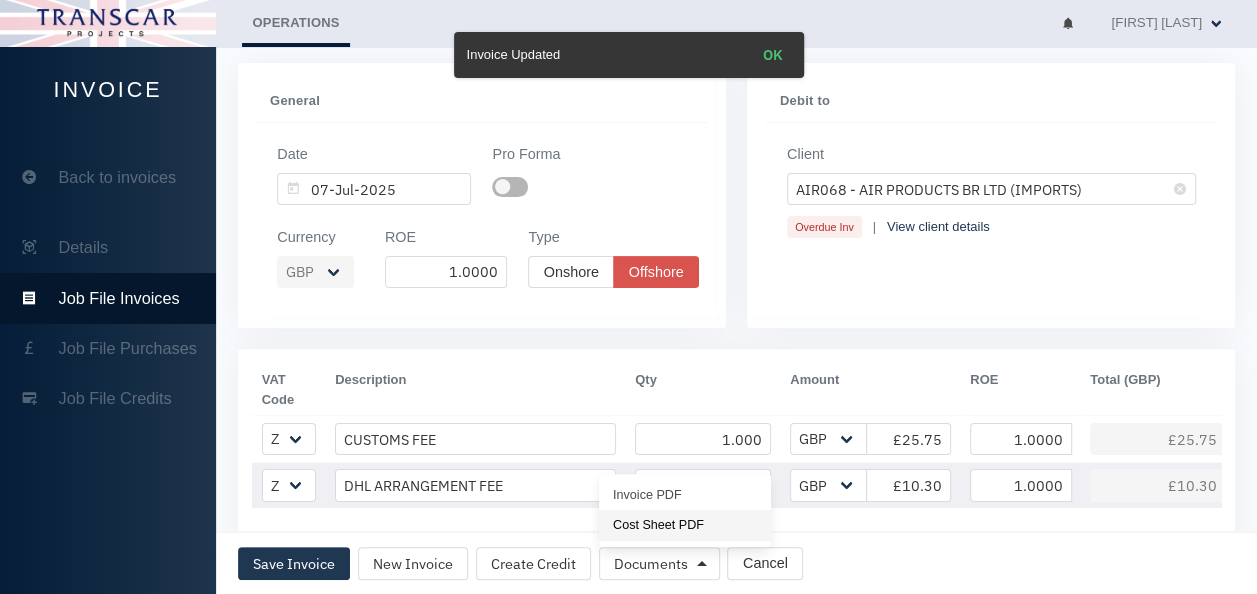 click on "Cost Sheet PDF" at bounding box center (685, 525) 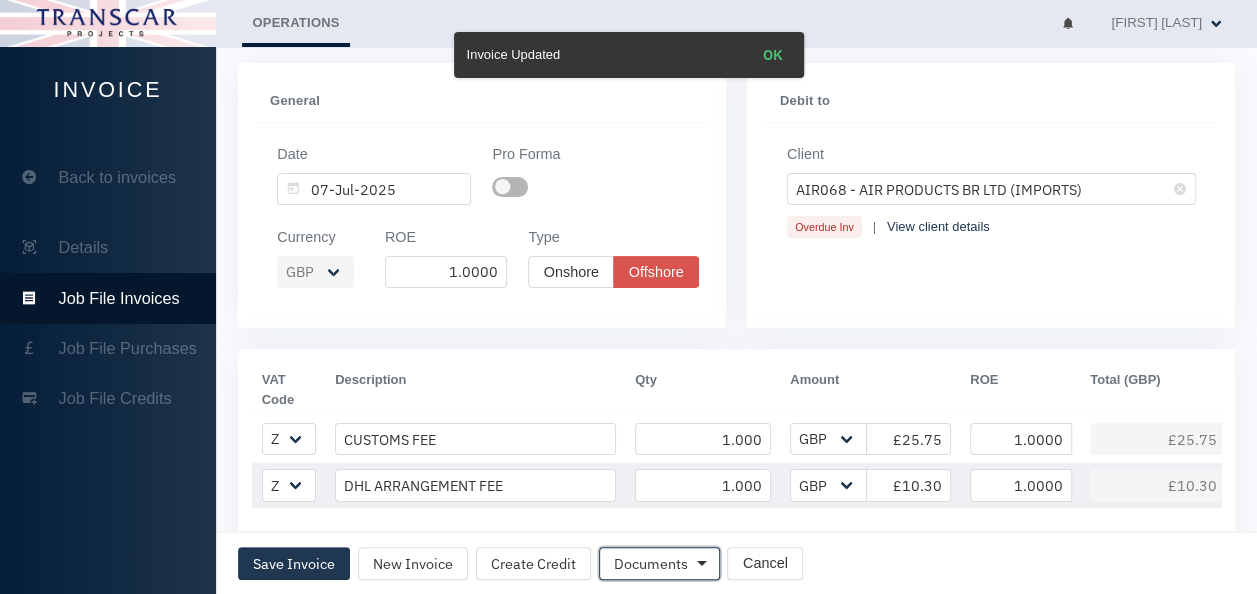 click on "Documents" at bounding box center (651, 564) 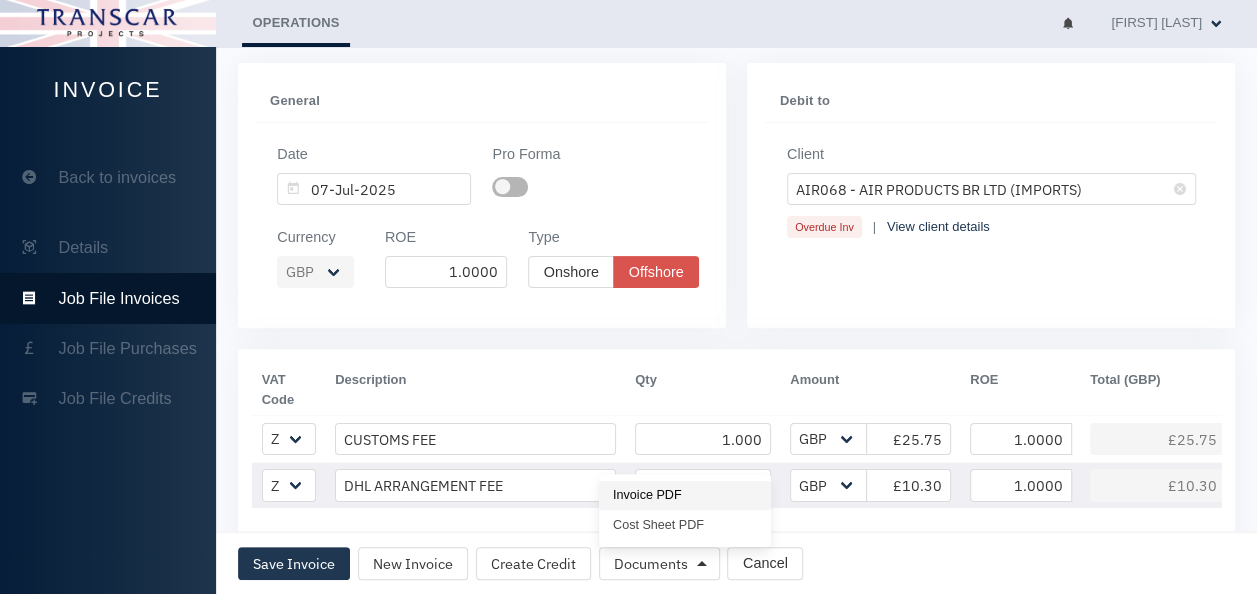 click on "Invoice PDF" at bounding box center (685, 496) 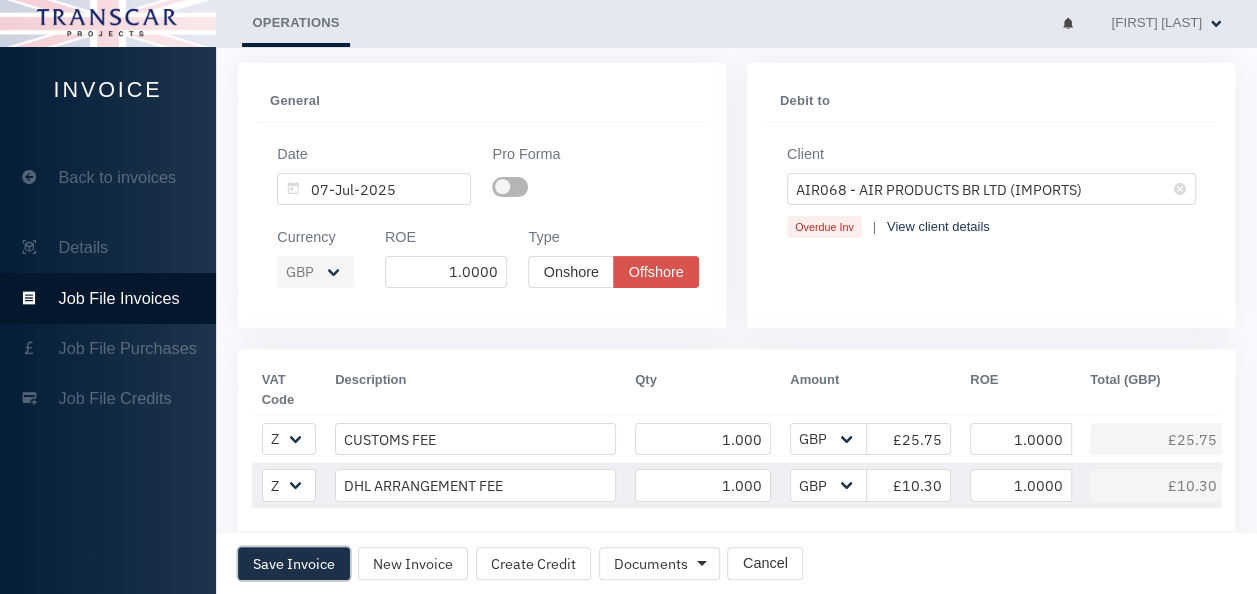 click on "Save Invoice" at bounding box center (294, 563) 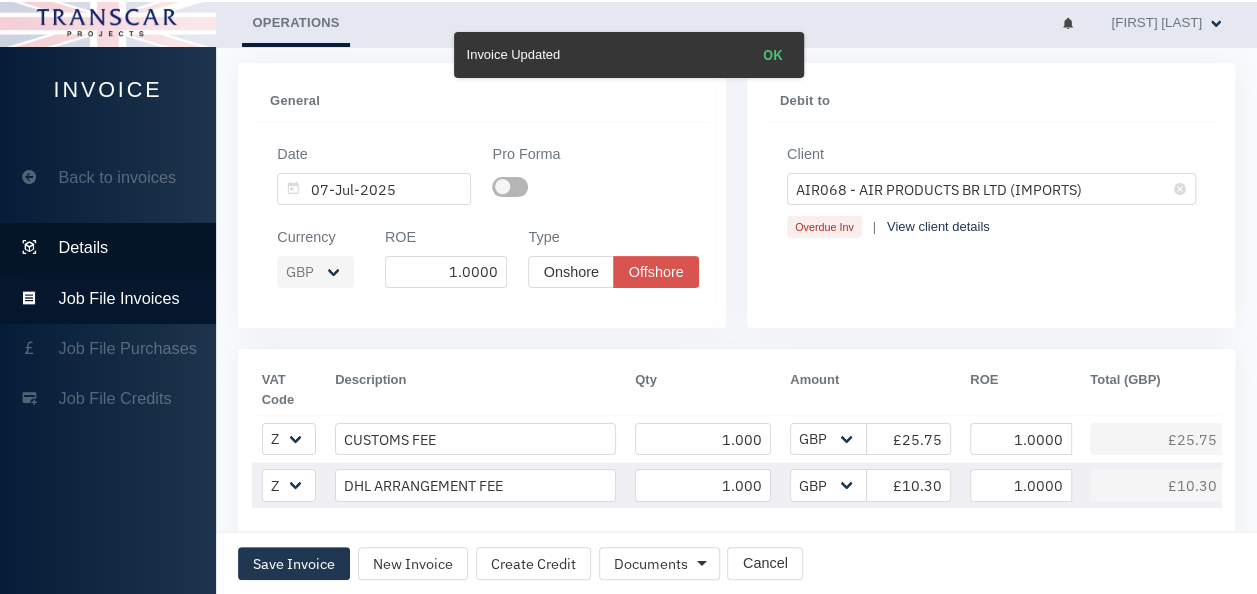 click on "Details" at bounding box center (108, 248) 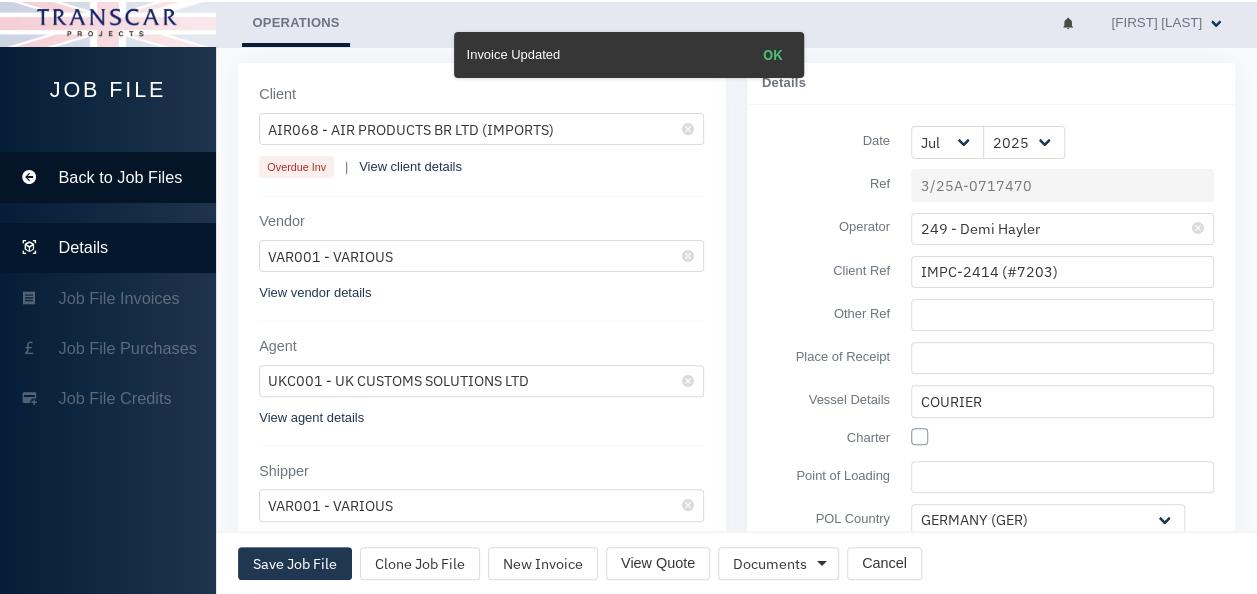 scroll, scrollTop: 0, scrollLeft: 0, axis: both 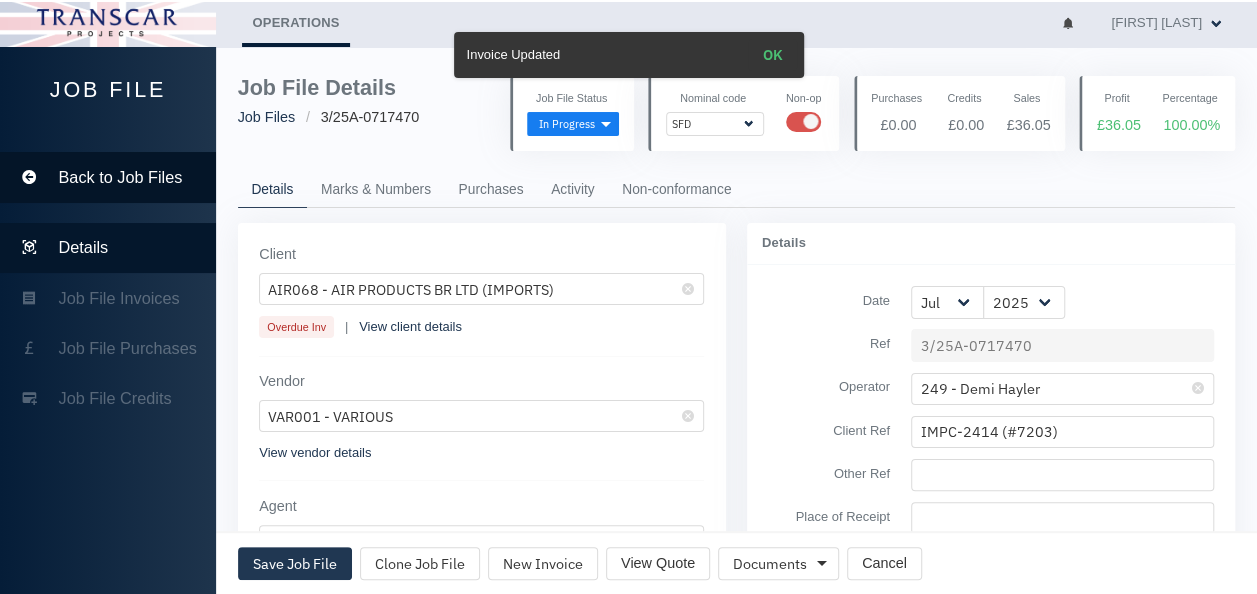 click on "Back to Job Files" at bounding box center (108, 177) 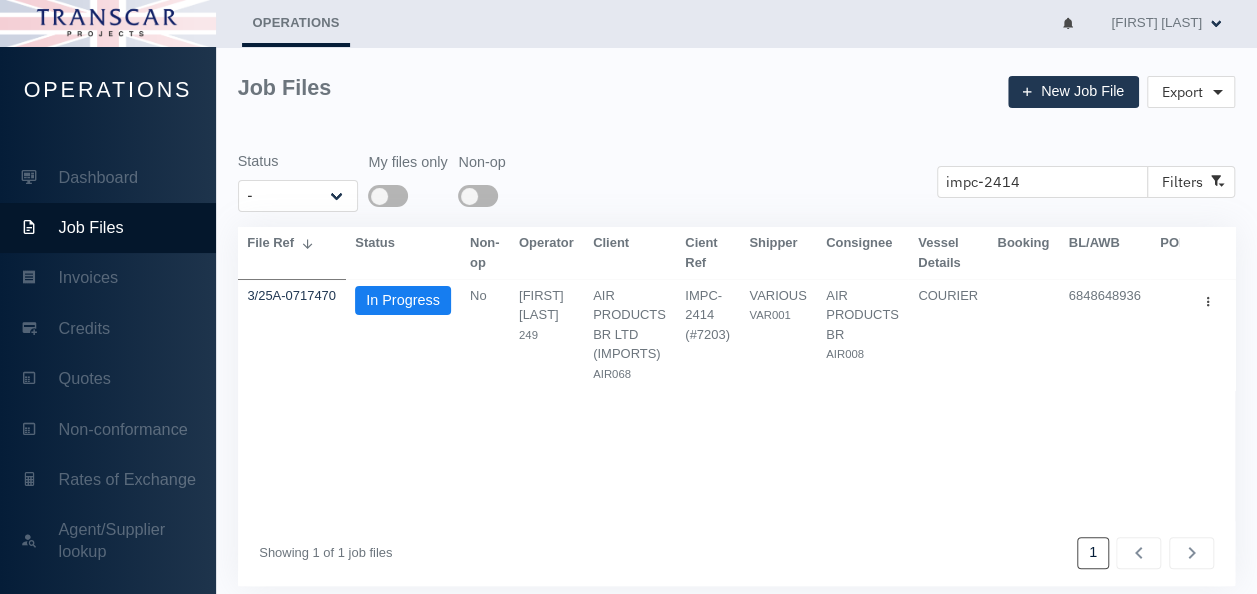 click on "Status
-
In Progress
Closed
Cancelled
My files only   Non-op   impc-2414
Filters" at bounding box center (737, 181) 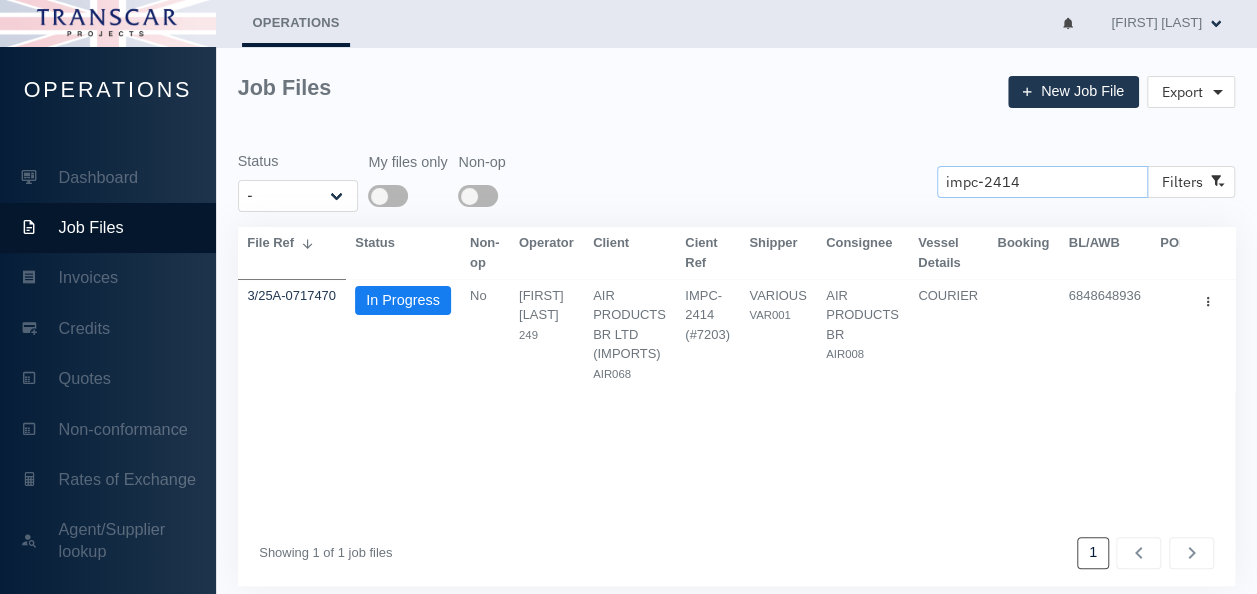 click on "impc-2414" at bounding box center (1042, 182) 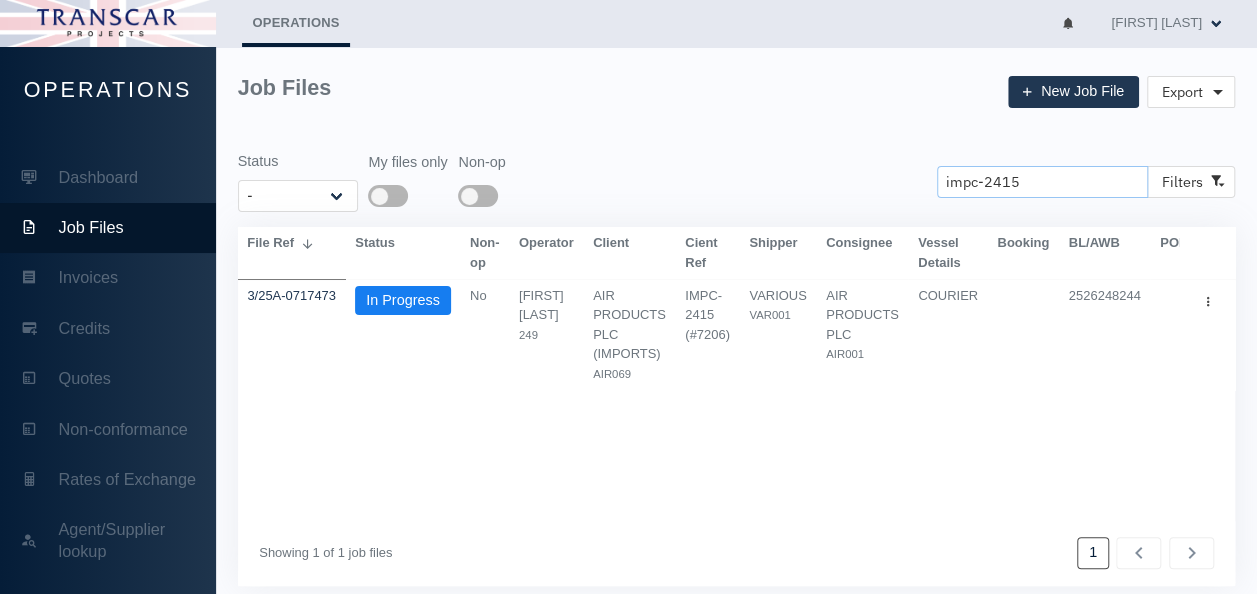 type on "impc-2415" 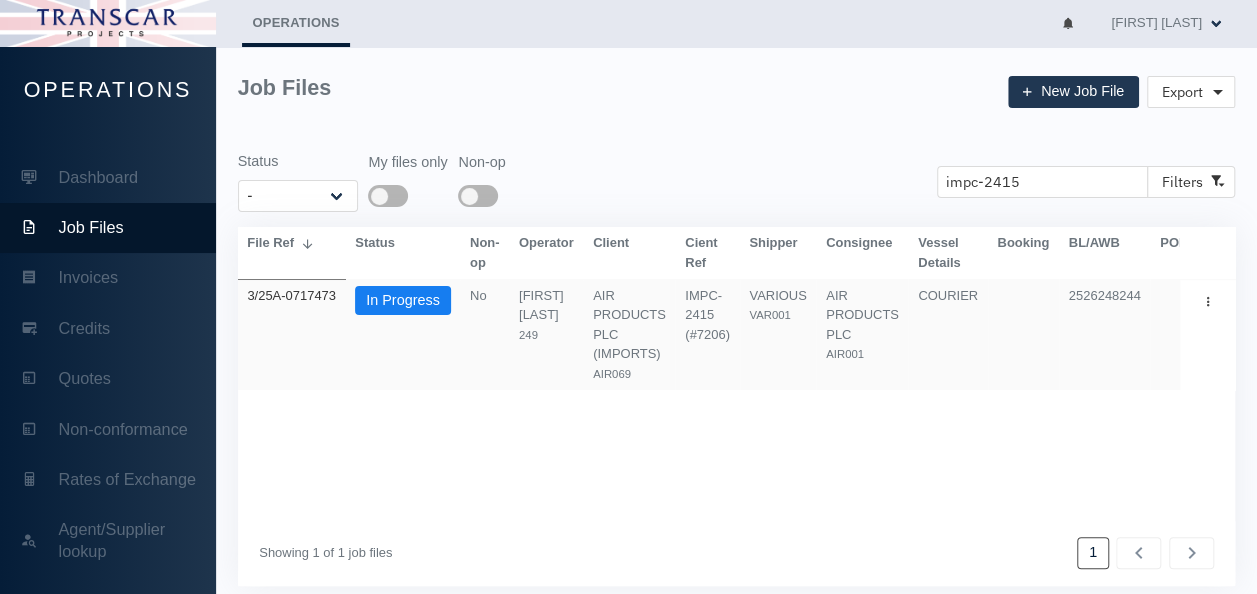 click on "3/25A-0717473" at bounding box center (291, 295) 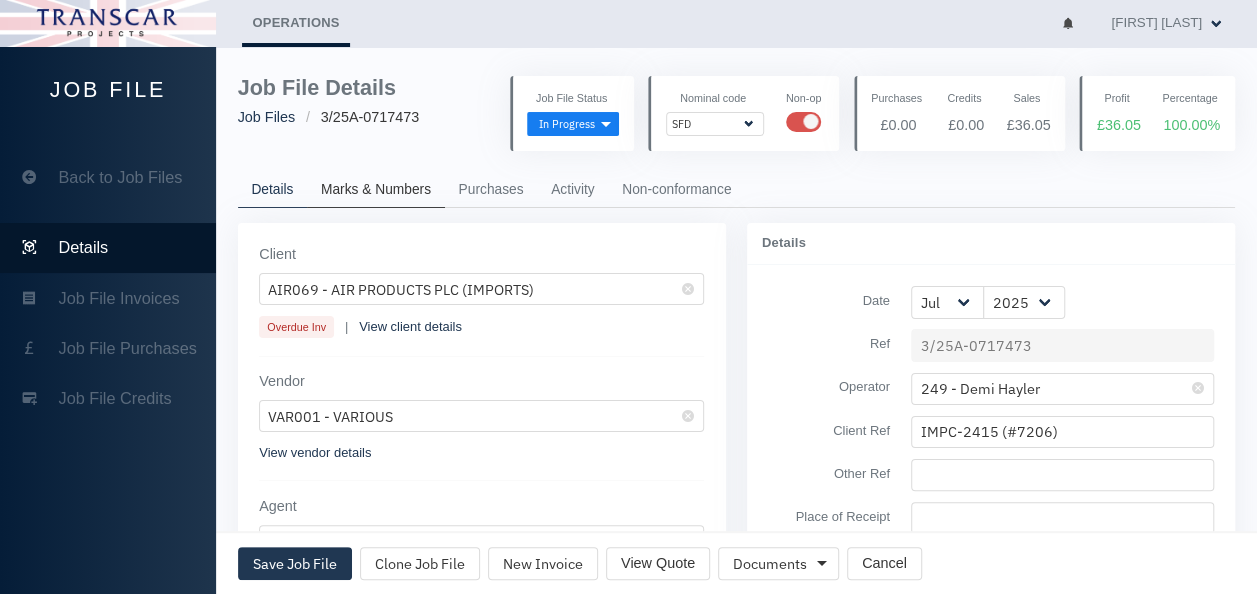 click on "Marks & Numbers" at bounding box center [376, 190] 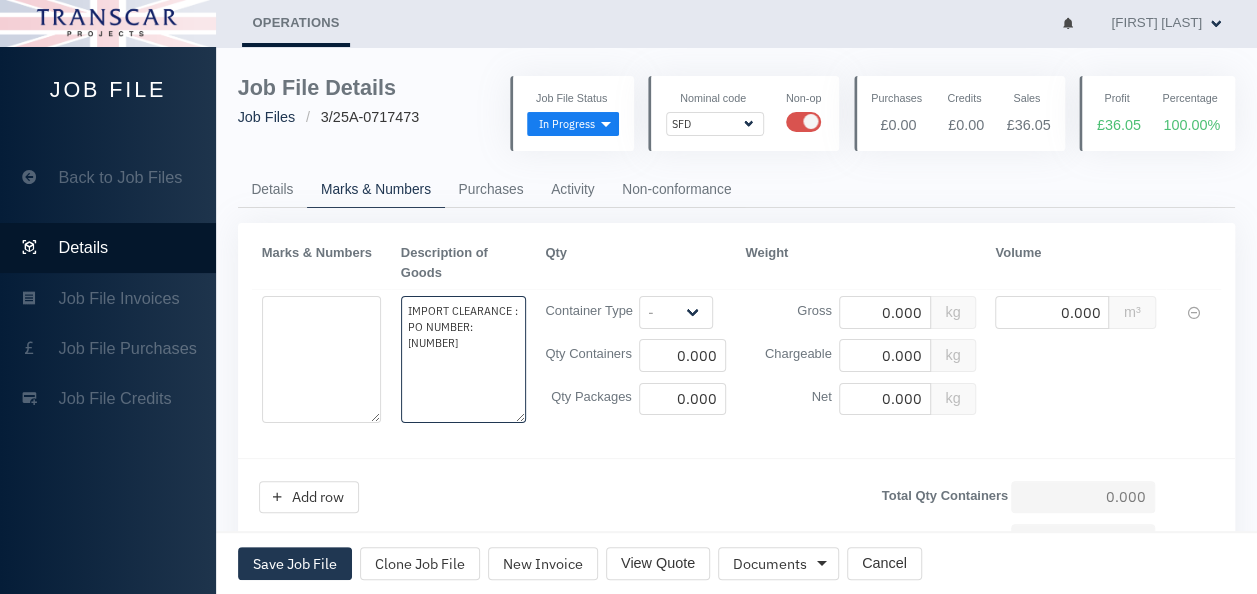click on "IMPORT CLEARANCE :
PO NUMBER:  [NUMBER]" at bounding box center (322, 359) 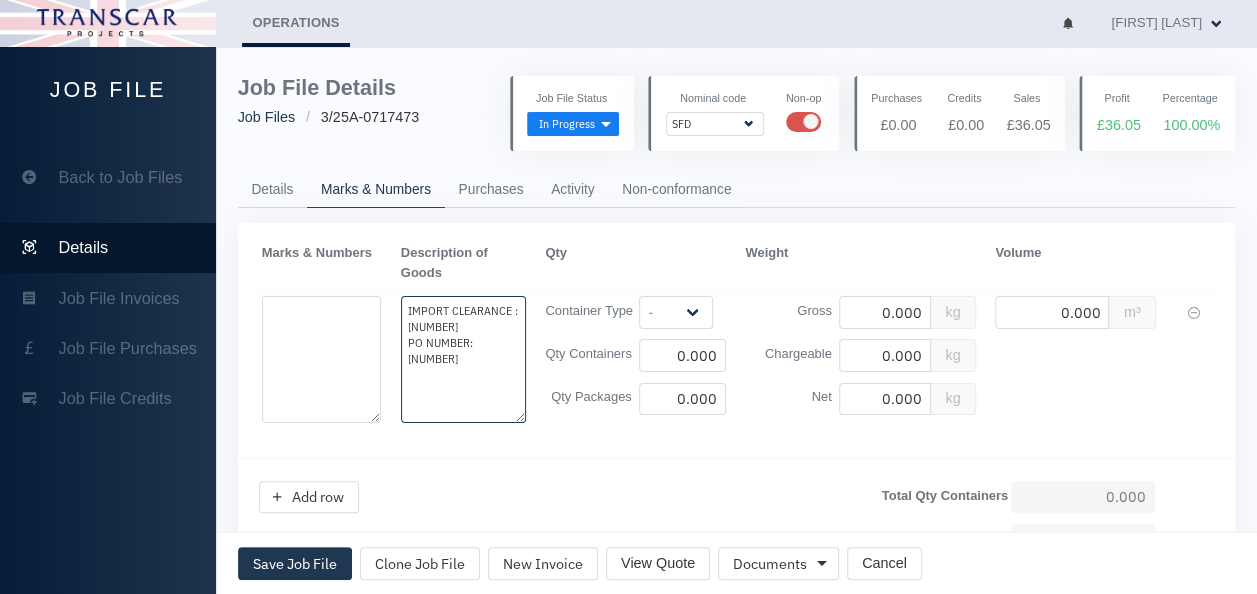 click on "IMPORT CLEARANCE : [NUMBER]
PO NUMBER:  [NUMBER]" at bounding box center [322, 359] 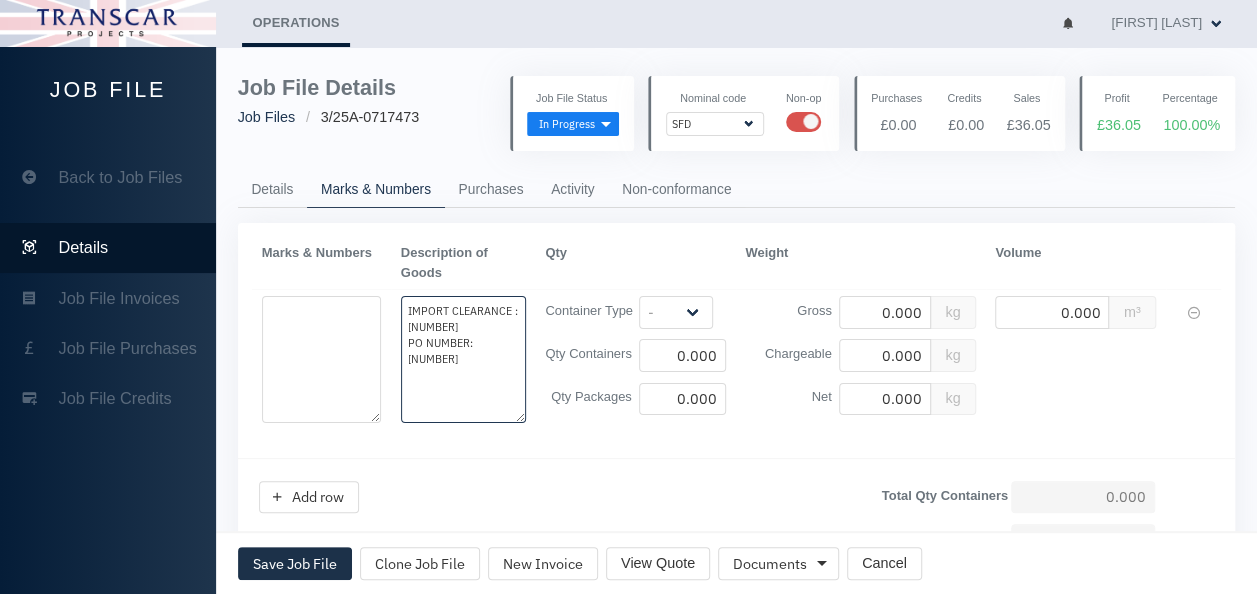 type on "IMPORT CLEARANCE : [NUMBER]
PO NUMBER:  [NUMBER]" 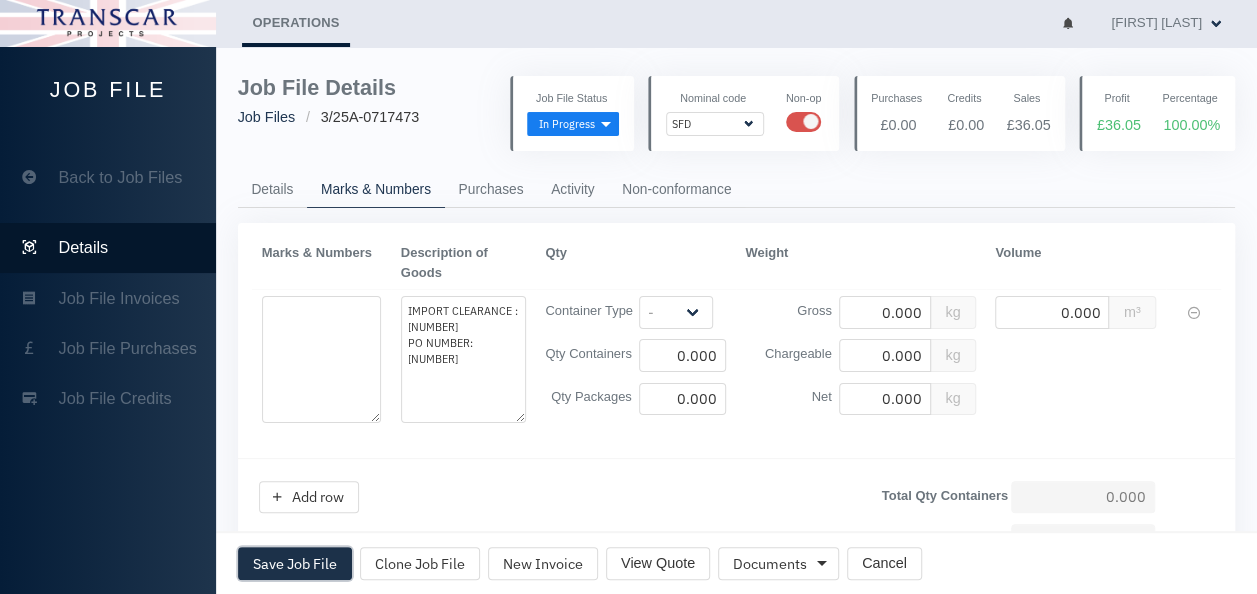 click on "Save Job File" at bounding box center [295, 564] 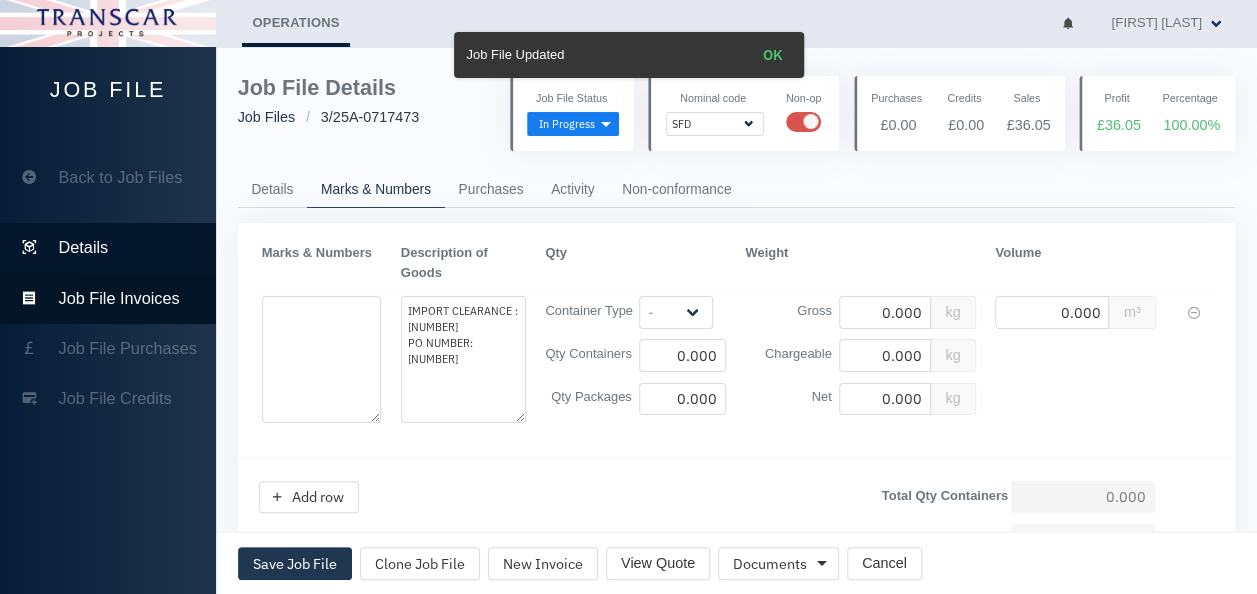 click on "Job File Invoices" at bounding box center (108, 298) 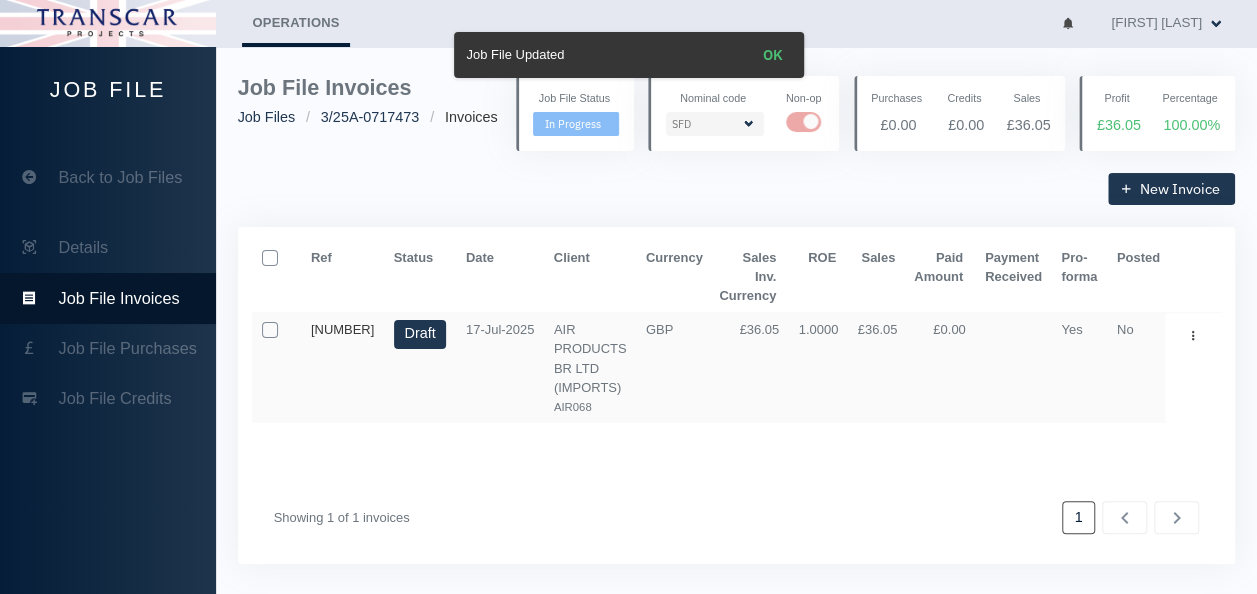 click on "[NUMBER]" at bounding box center (342, 329) 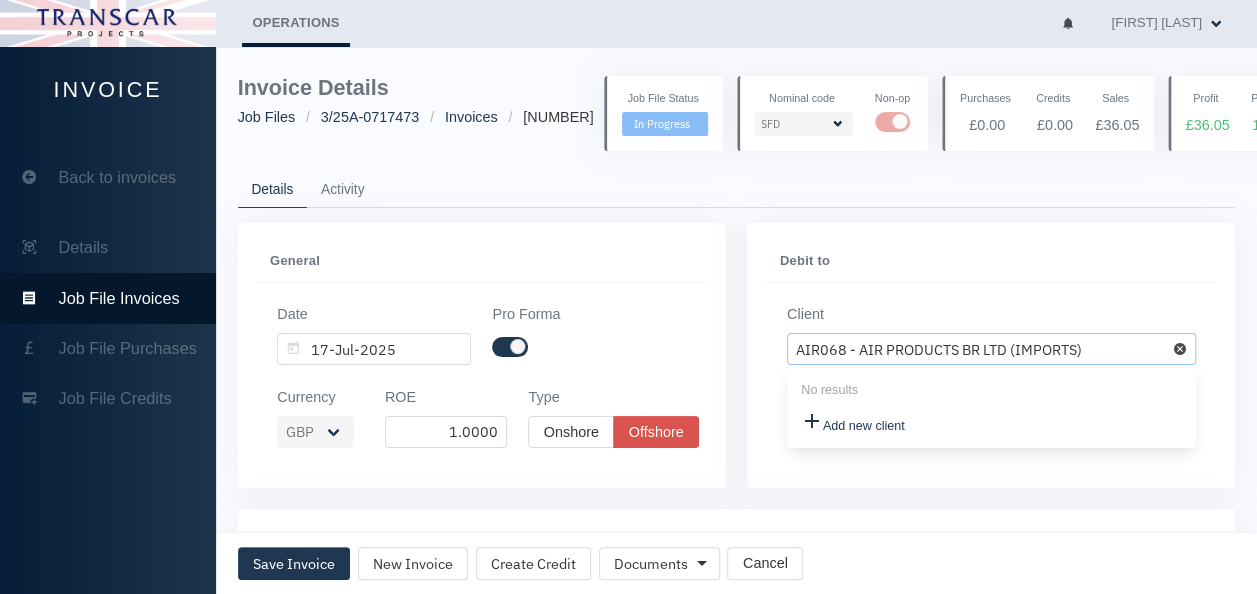 drag, startPoint x: 1097, startPoint y: 357, endPoint x: 831, endPoint y: 354, distance: 266.0169 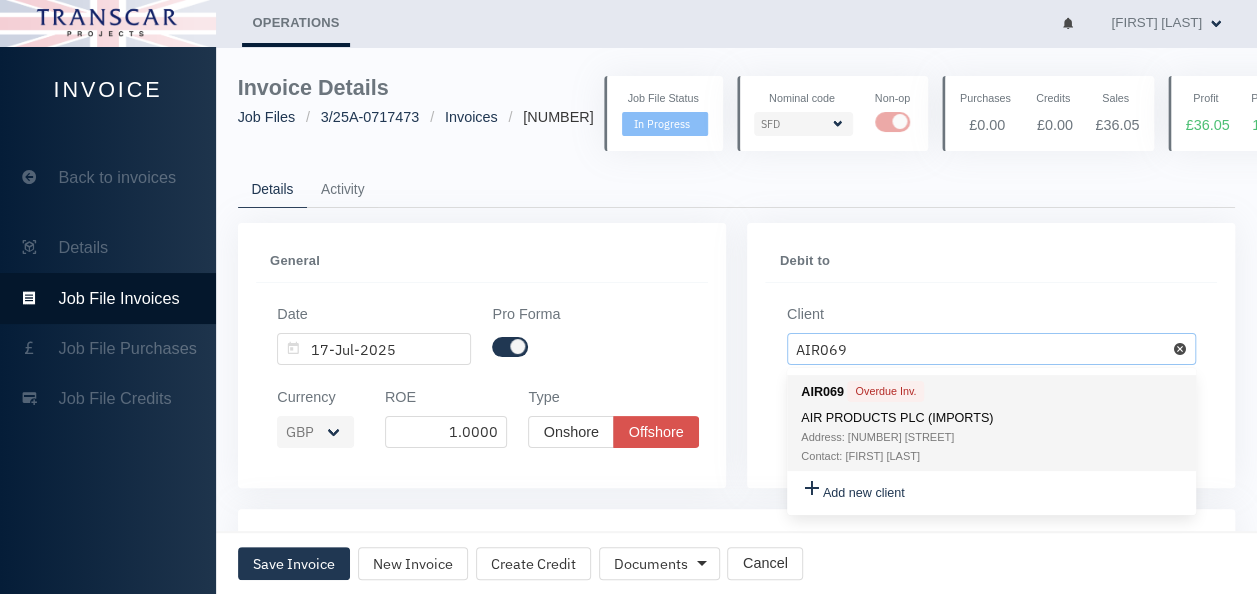 type on "AIR069" 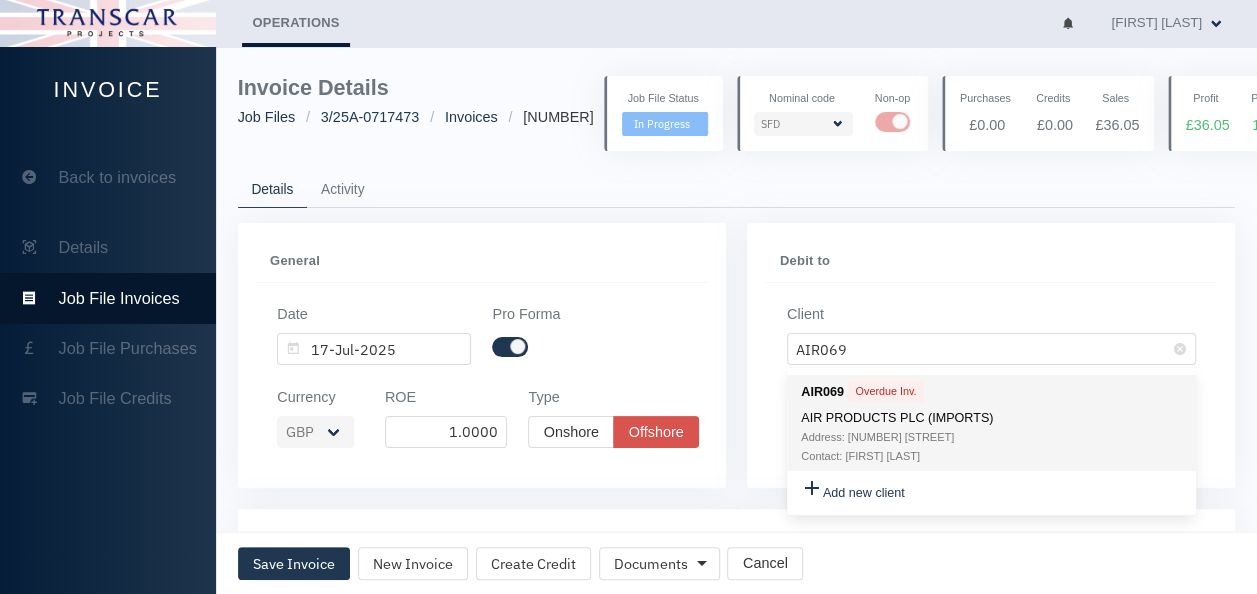 click on "AIR PRODUCTS PLC (IMPORTS)" at bounding box center (976, 418) 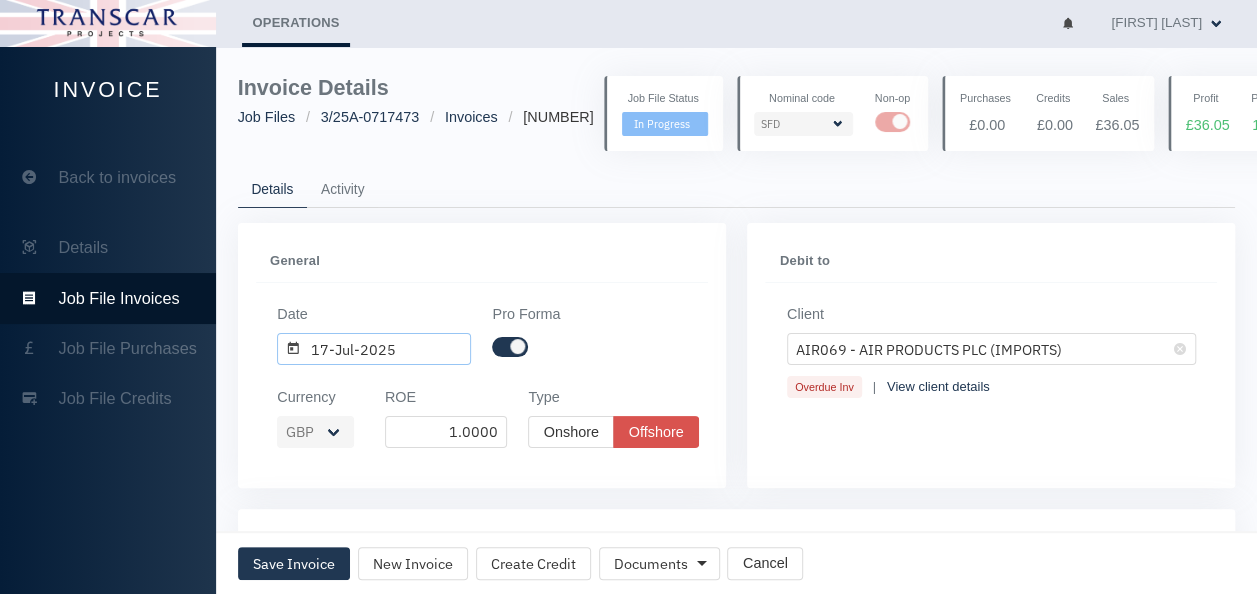 click on "17-Jul-2025" at bounding box center (374, 349) 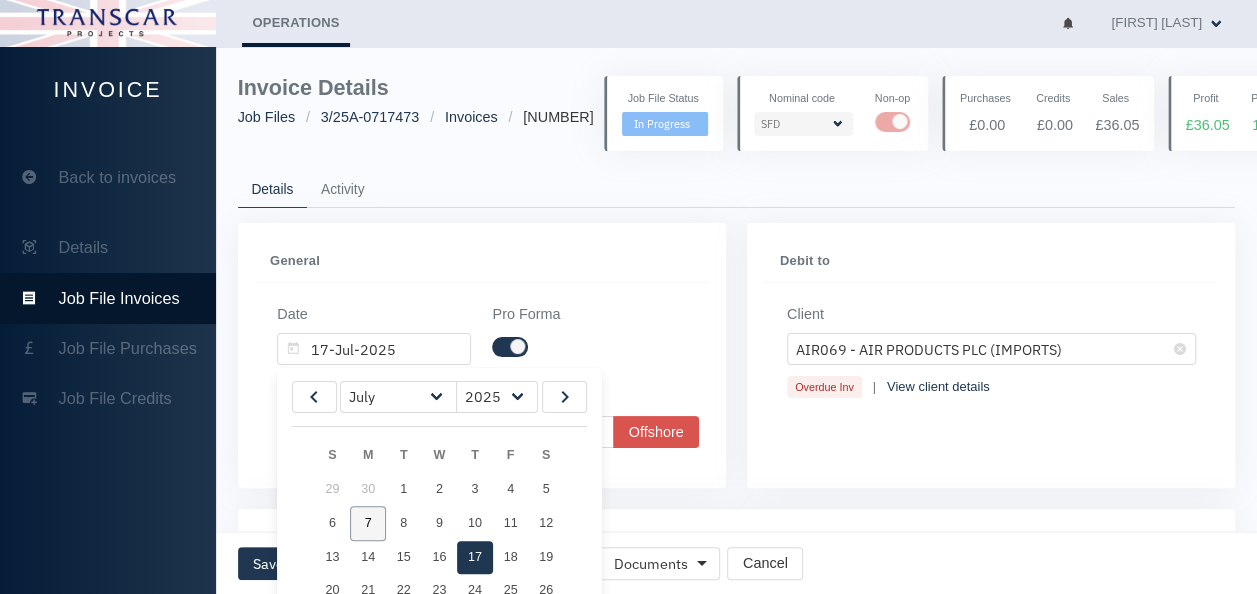 click on "7" at bounding box center (368, 523) 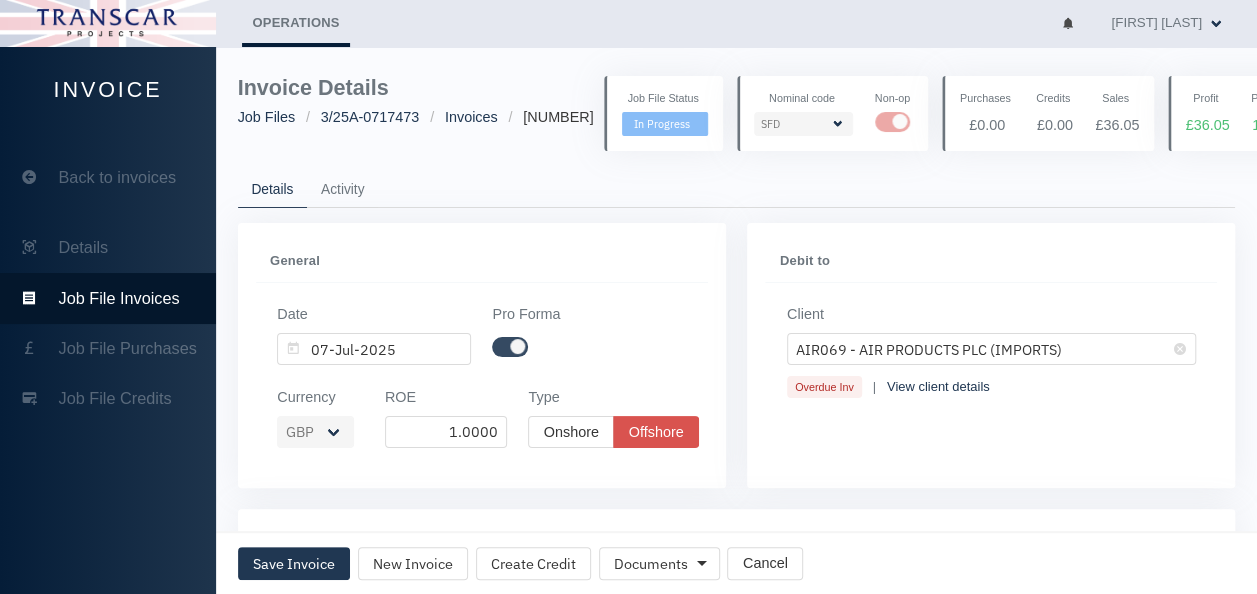 click at bounding box center (510, 347) 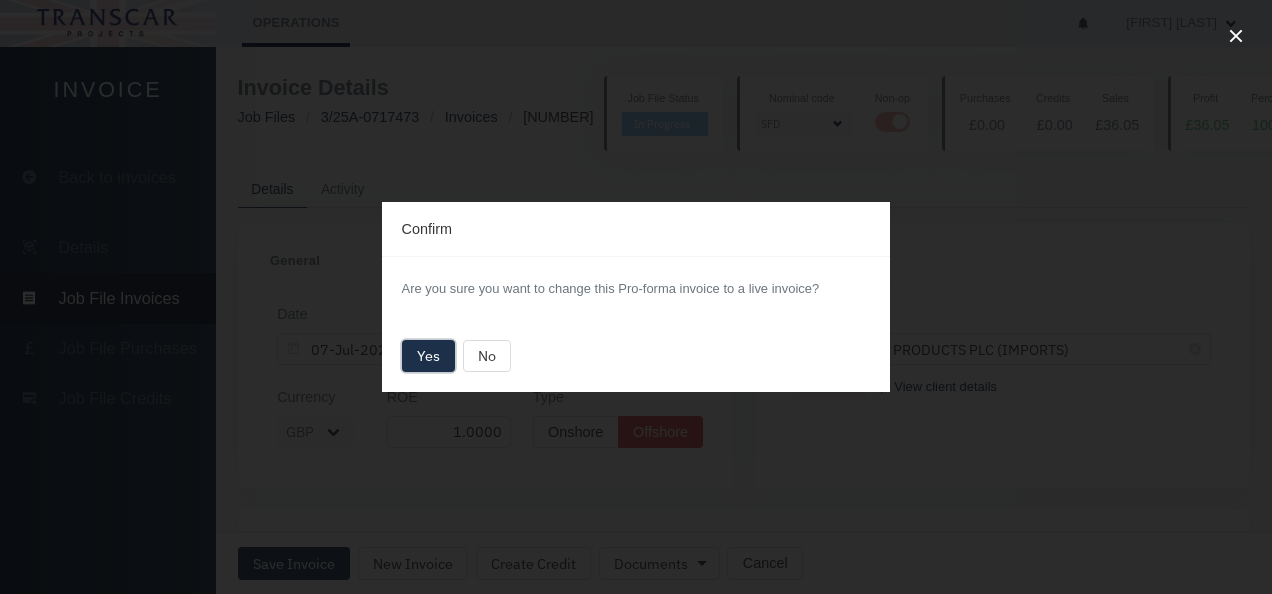 click on "Yes" at bounding box center [429, 356] 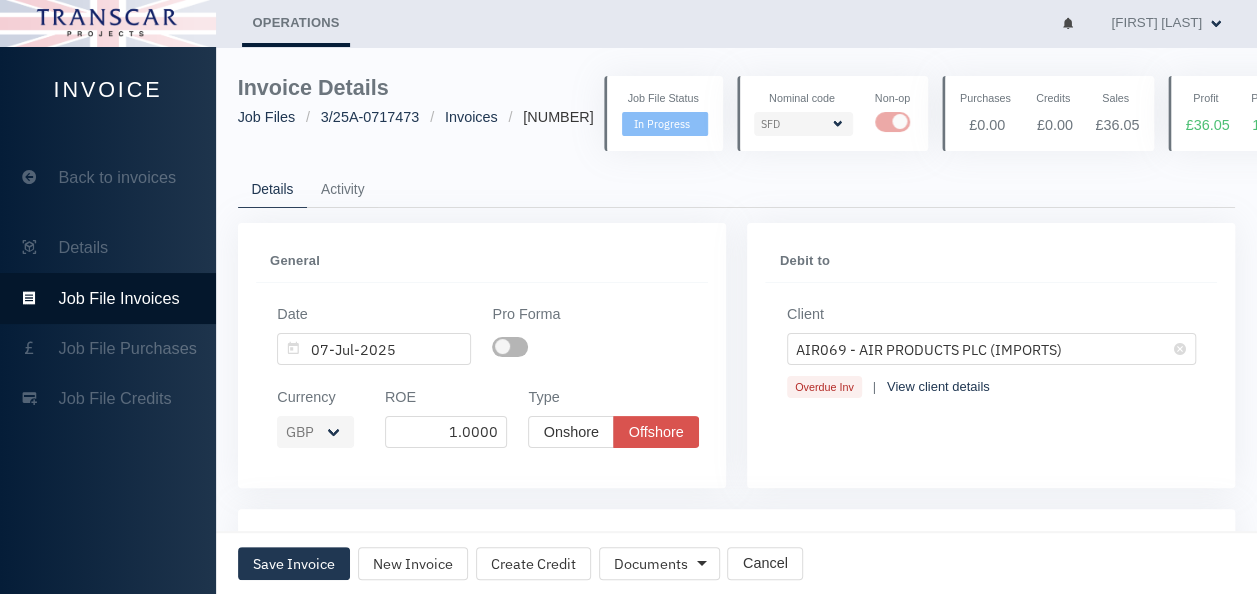 click on "Pro Forma" at bounding box center (553, 315) 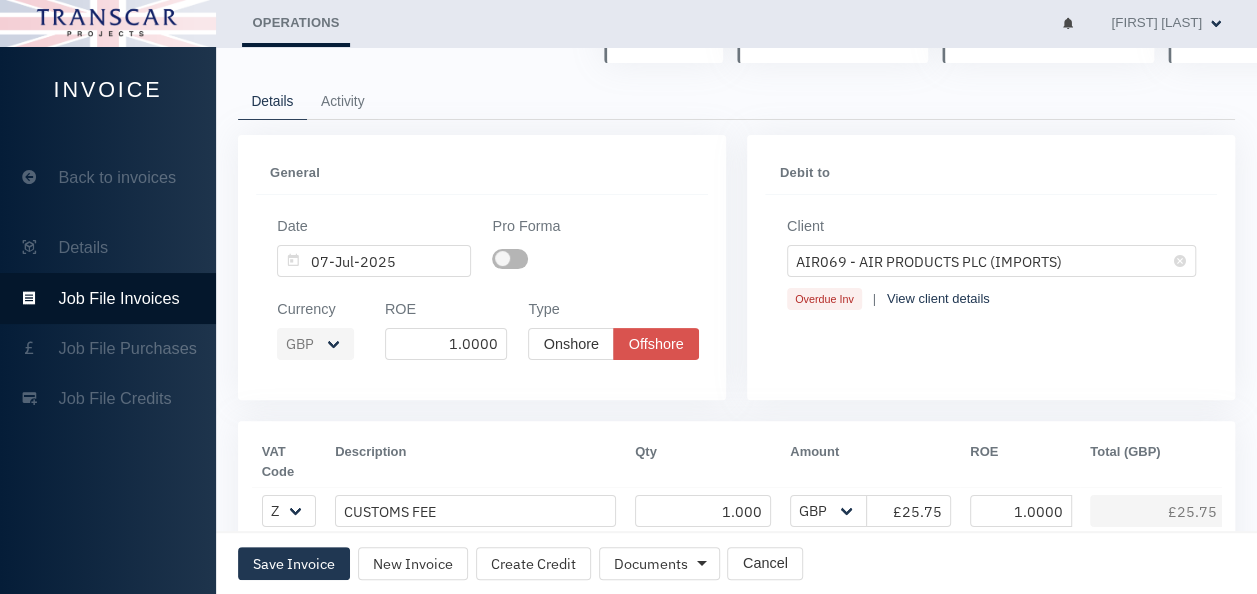 scroll, scrollTop: 120, scrollLeft: 0, axis: vertical 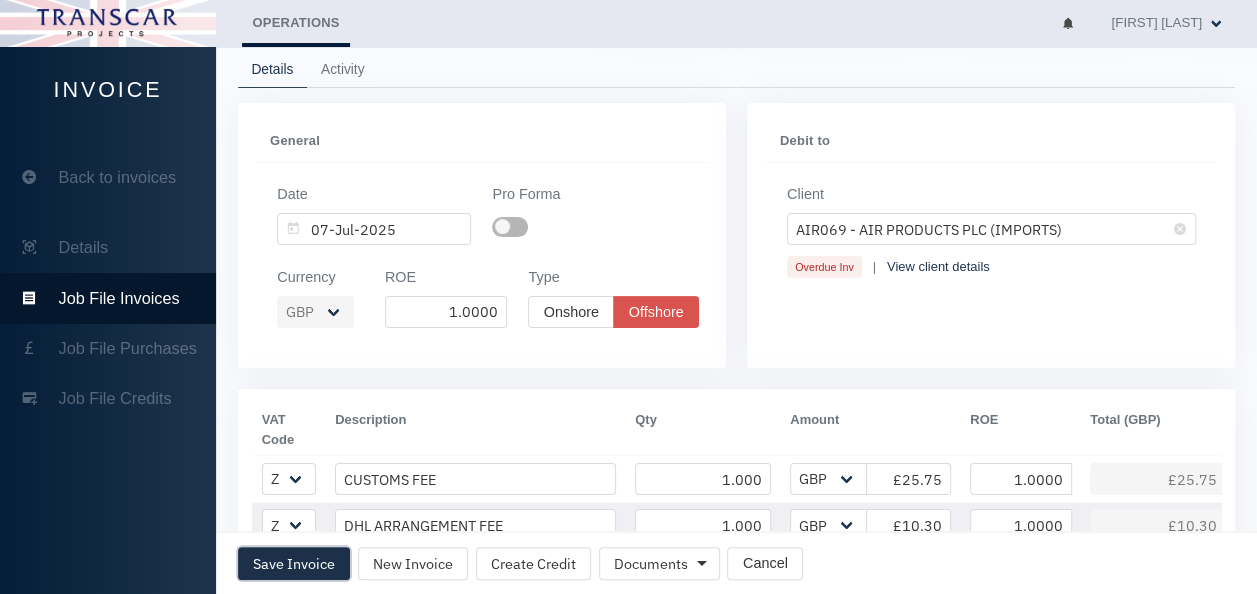 click on "Save Invoice" at bounding box center [294, 563] 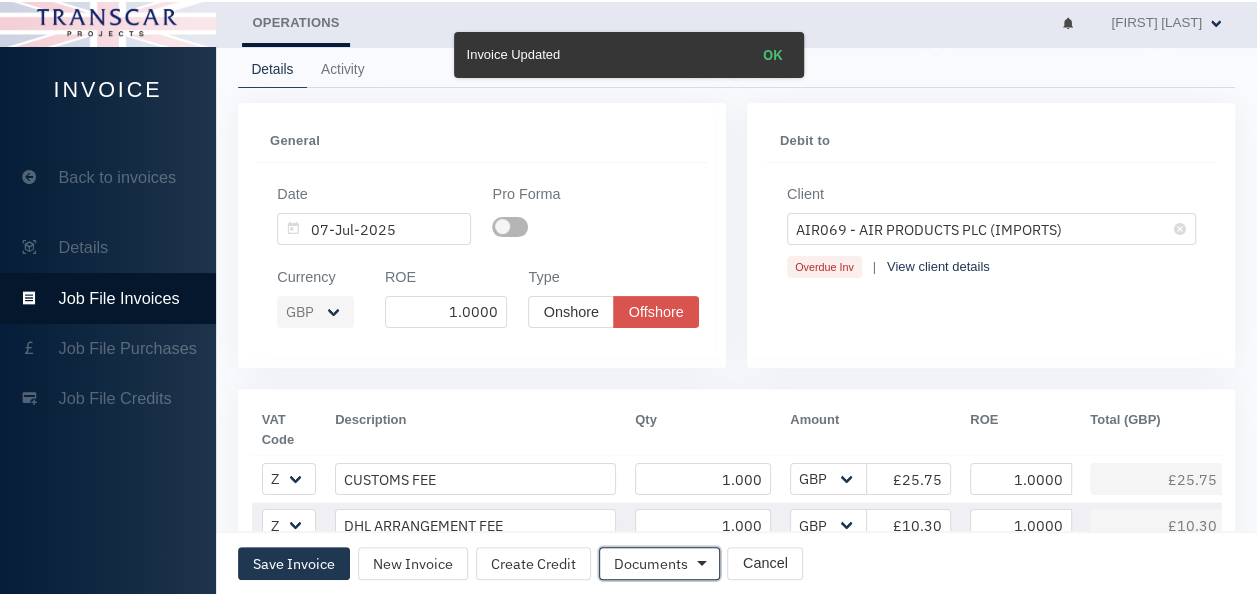 click on "Documents" at bounding box center [651, 564] 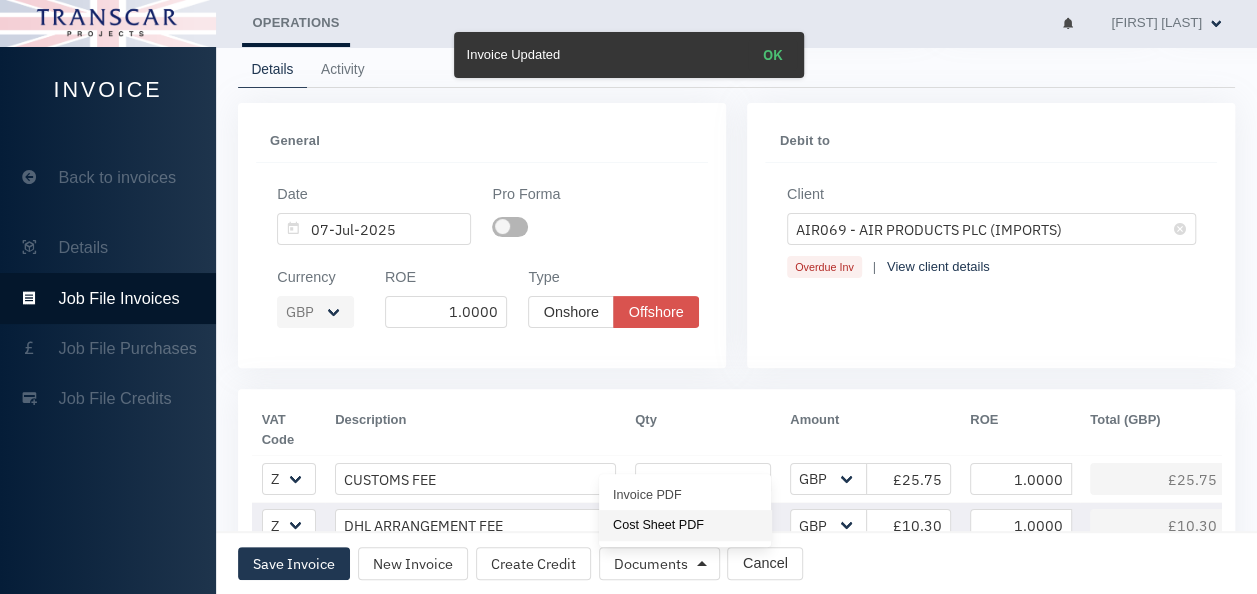 click on "Cost Sheet PDF" at bounding box center (685, 525) 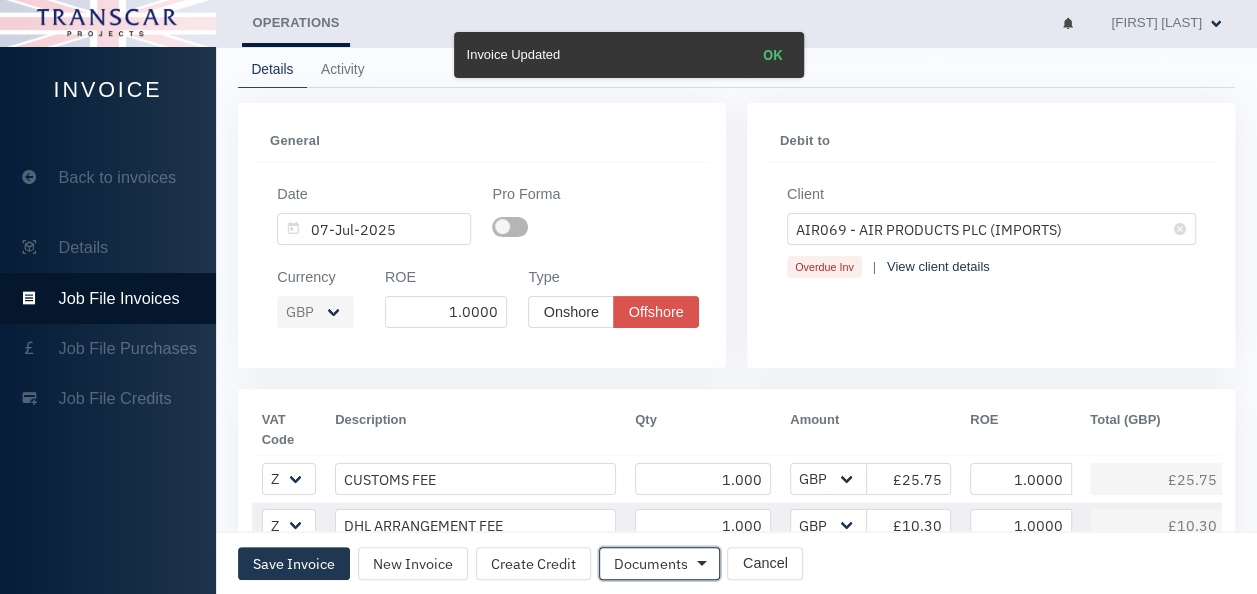 click on "Documents" at bounding box center [651, 564] 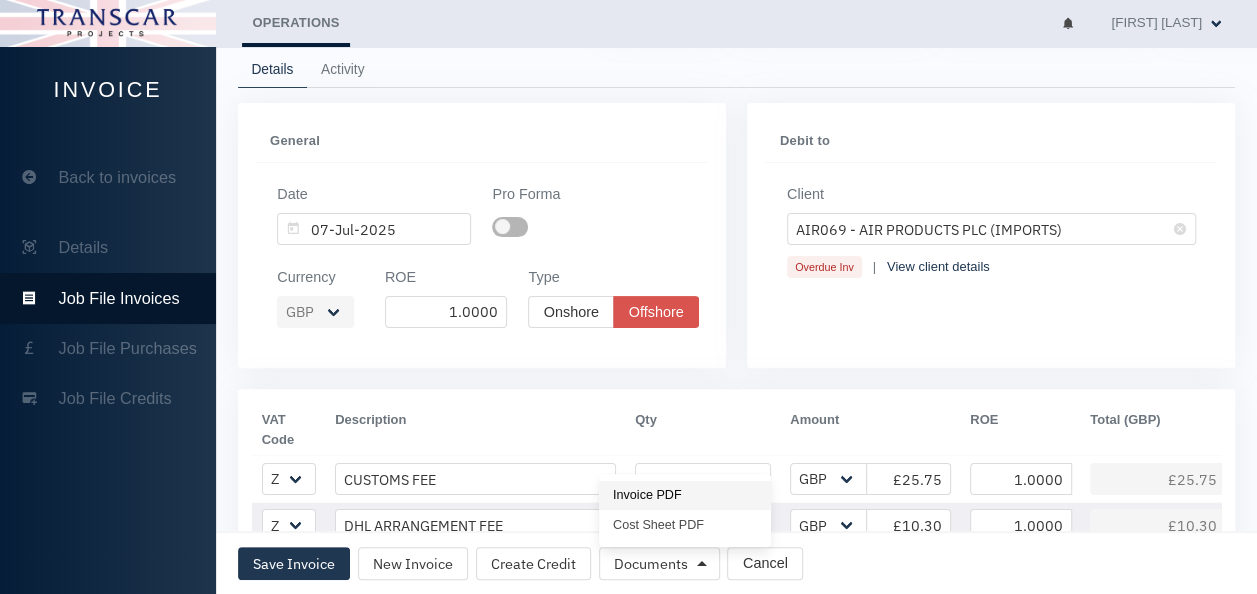 click on "Invoice PDF" at bounding box center [685, 496] 